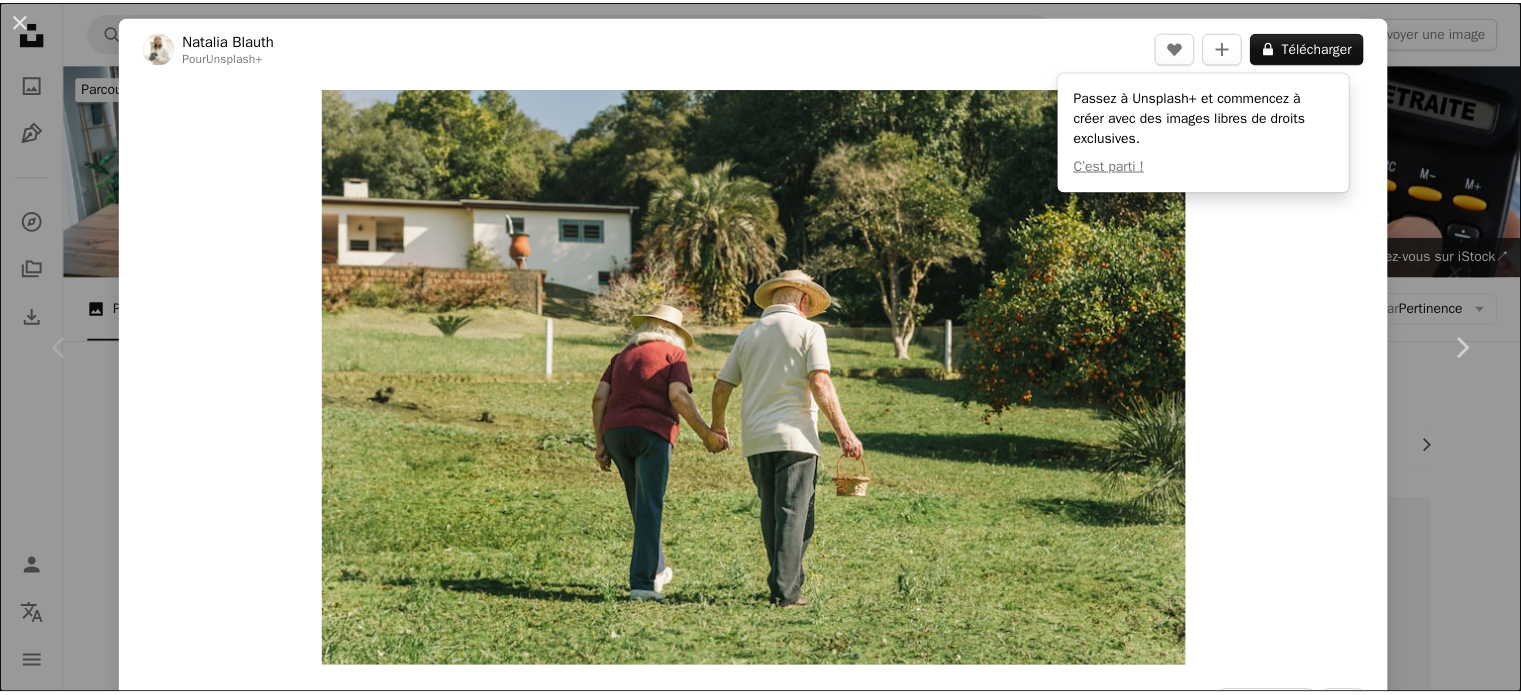scroll, scrollTop: 0, scrollLeft: 0, axis: both 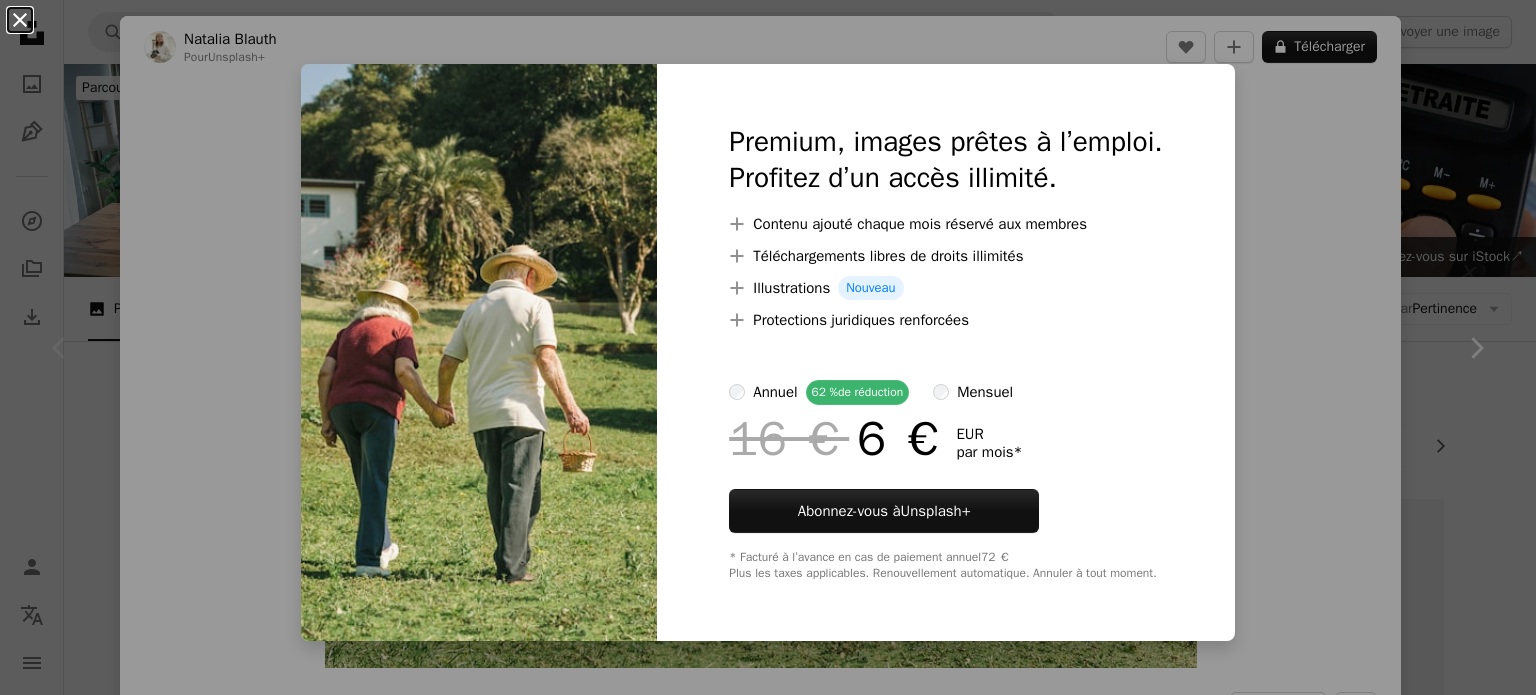 click on "An X shape" at bounding box center (20, 20) 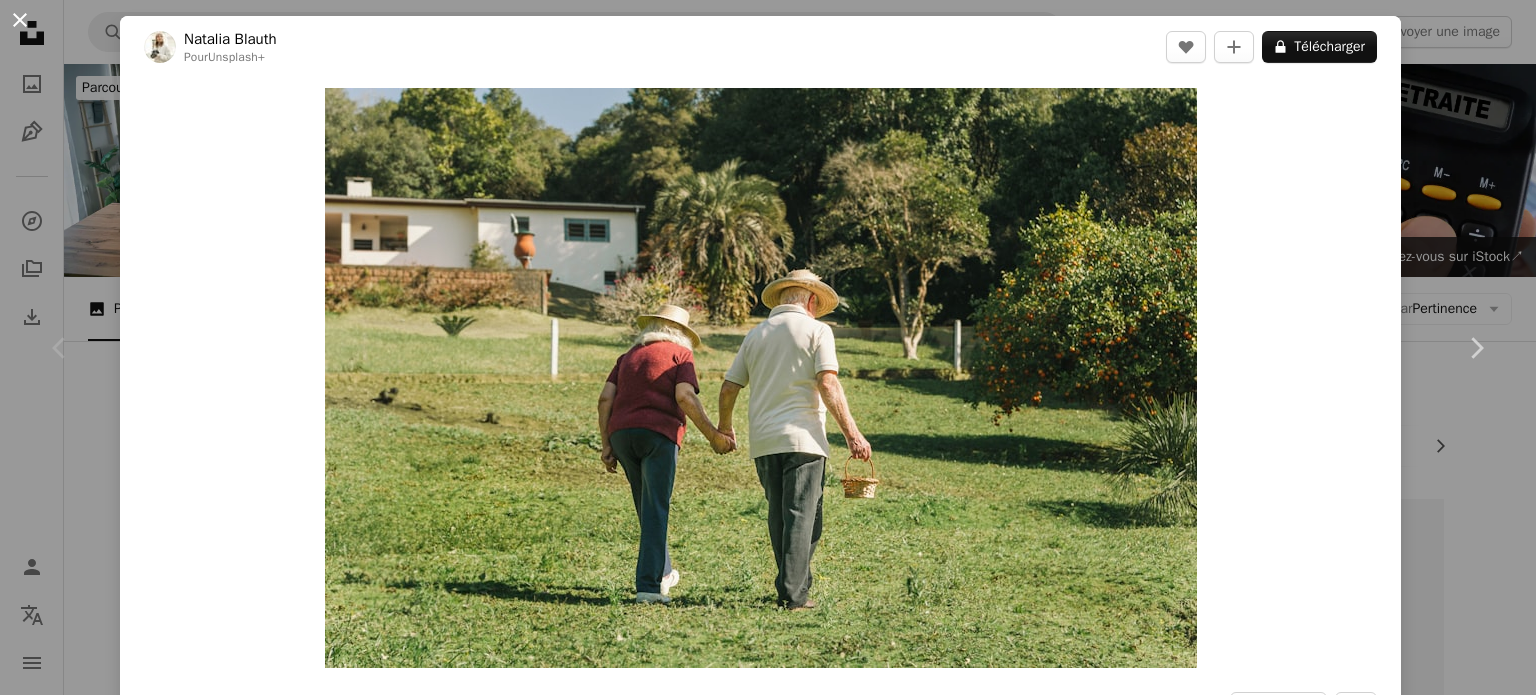 click on "An X shape" at bounding box center (20, 20) 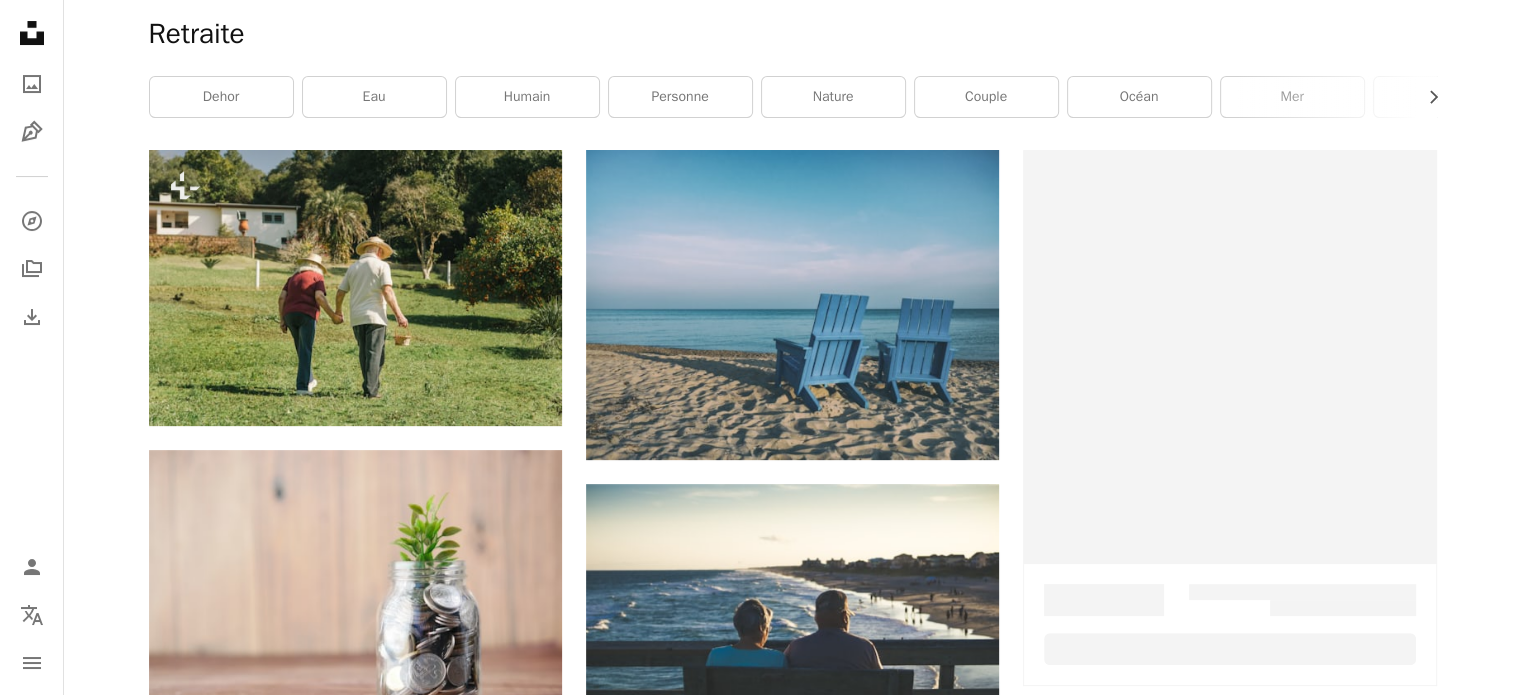 scroll, scrollTop: 350, scrollLeft: 0, axis: vertical 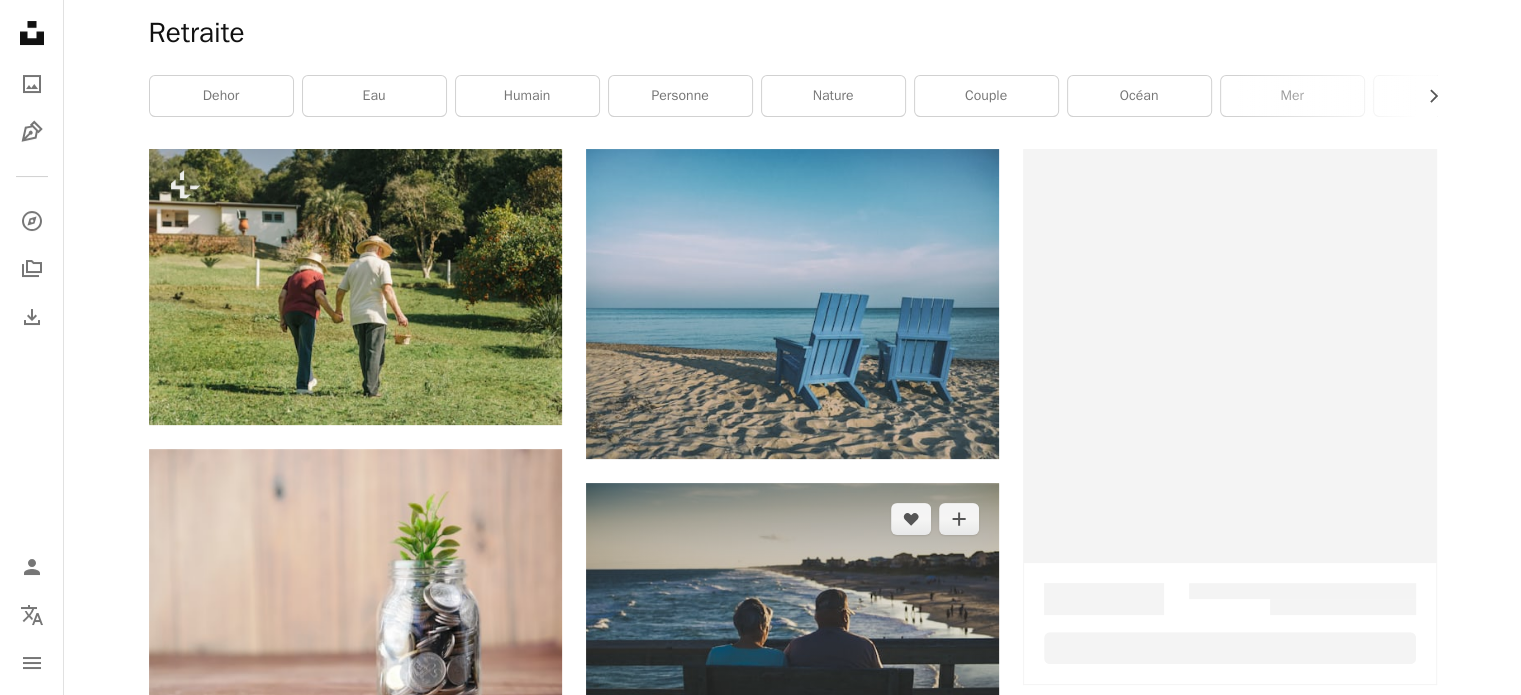 click 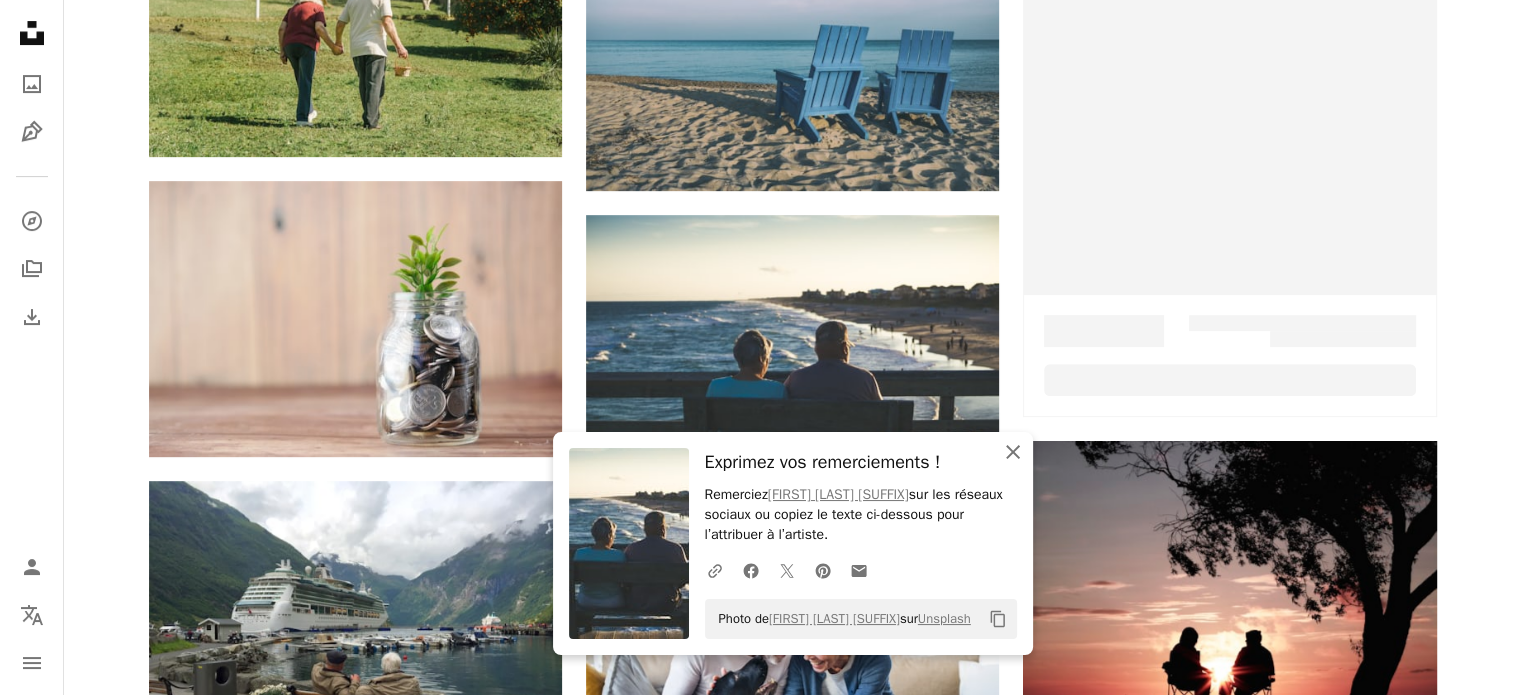 click 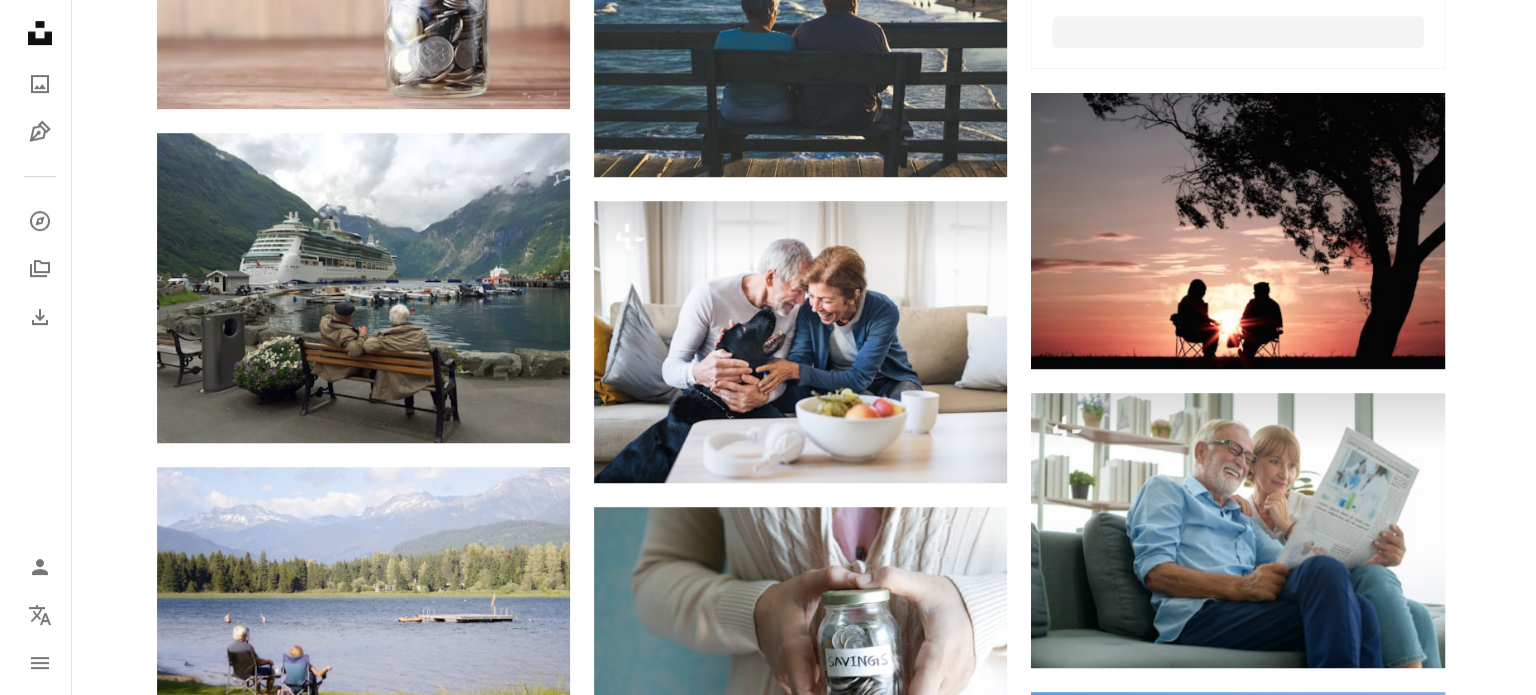 scroll, scrollTop: 967, scrollLeft: 0, axis: vertical 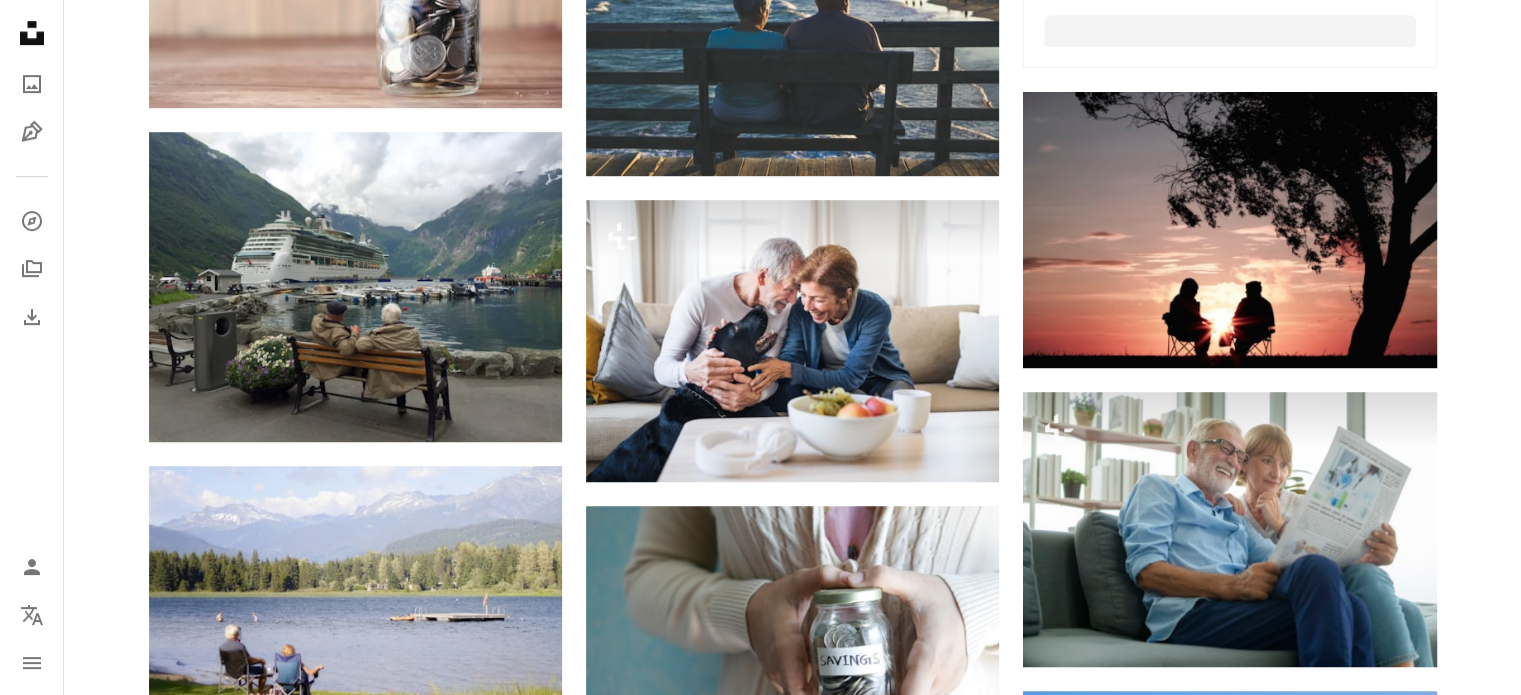 click at bounding box center (1229, 1127) 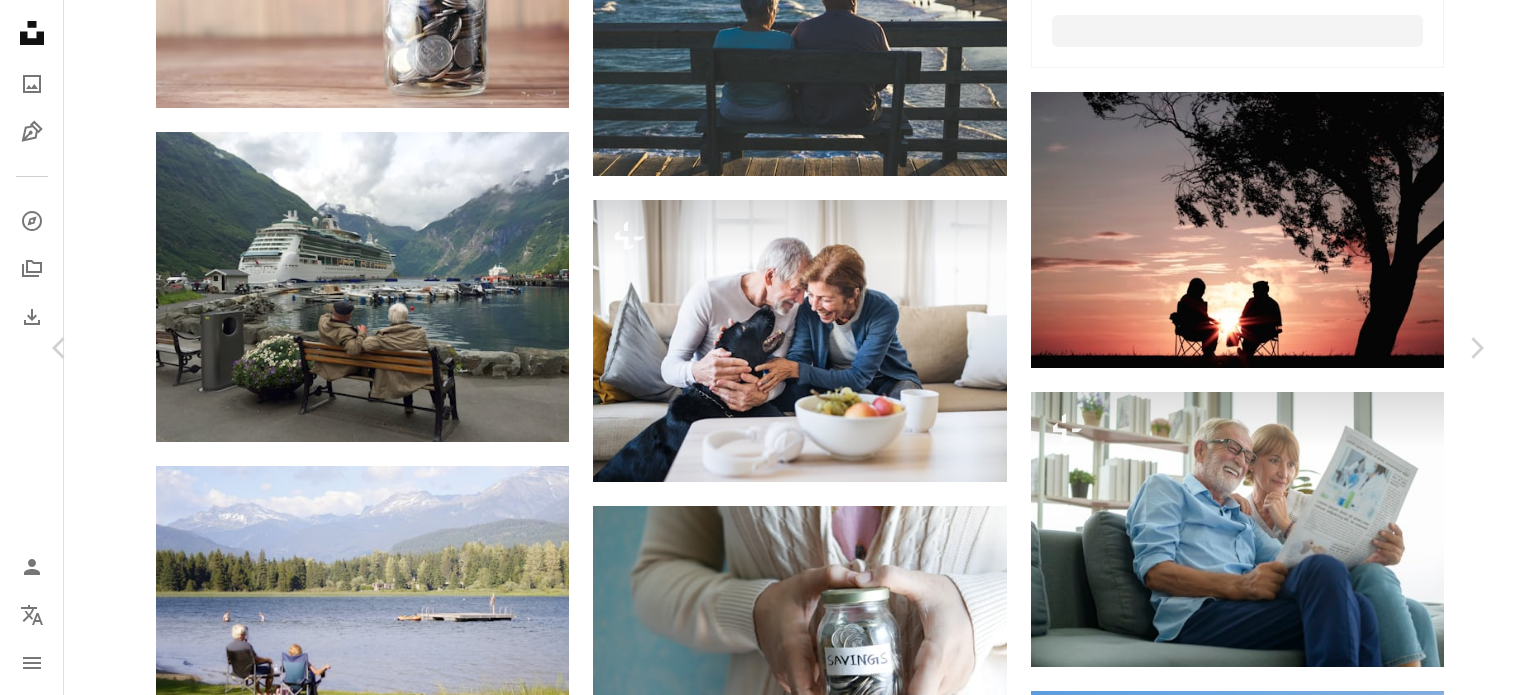 click 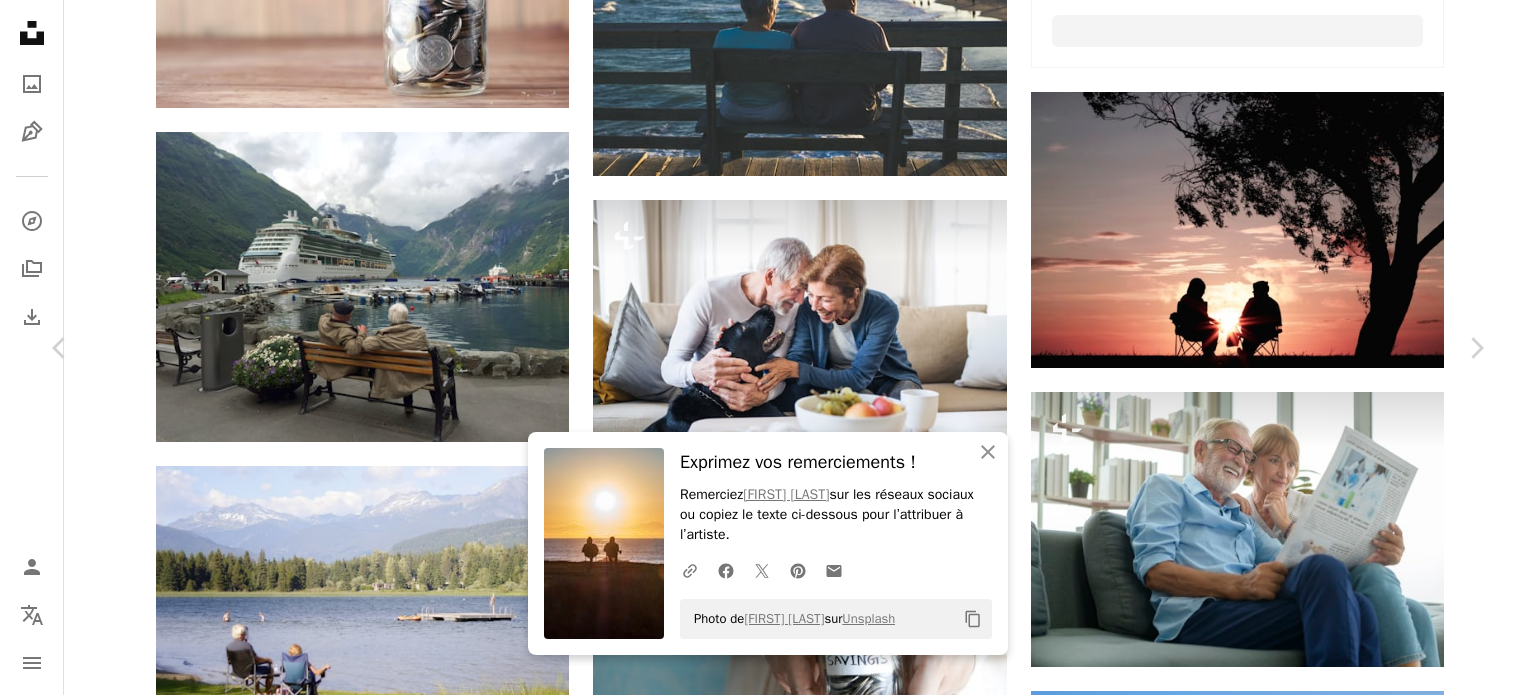 click at bounding box center [760, 3804] 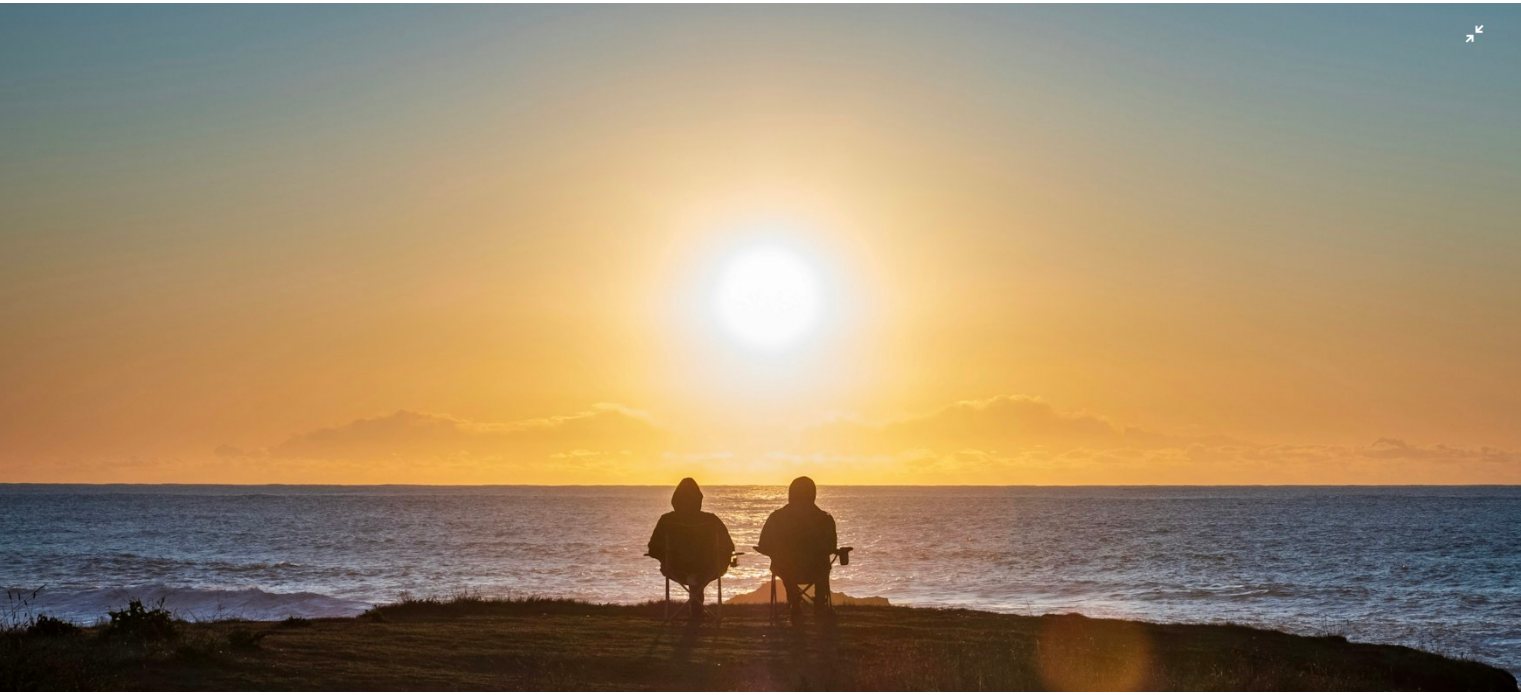 scroll, scrollTop: 155, scrollLeft: 0, axis: vertical 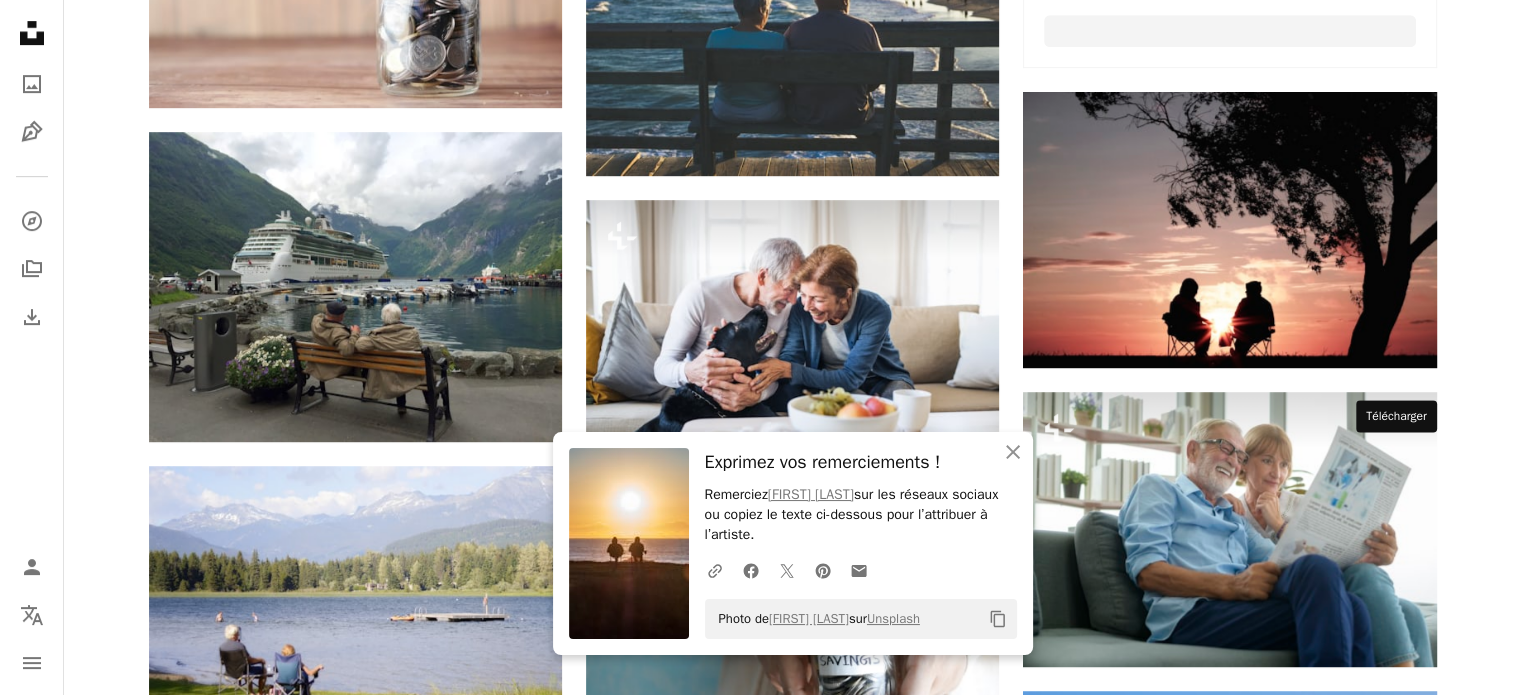 click on "Arrow pointing down" 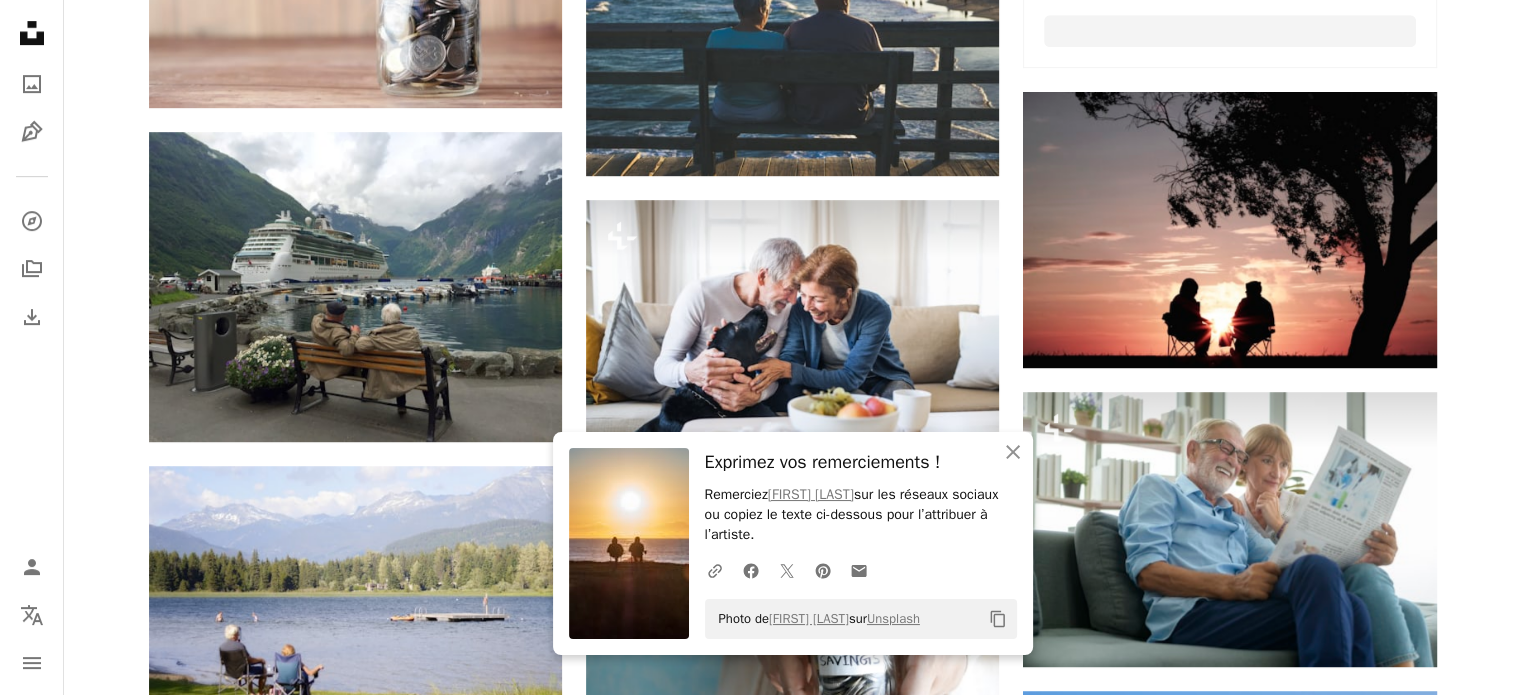 click at bounding box center (1229, 1127) 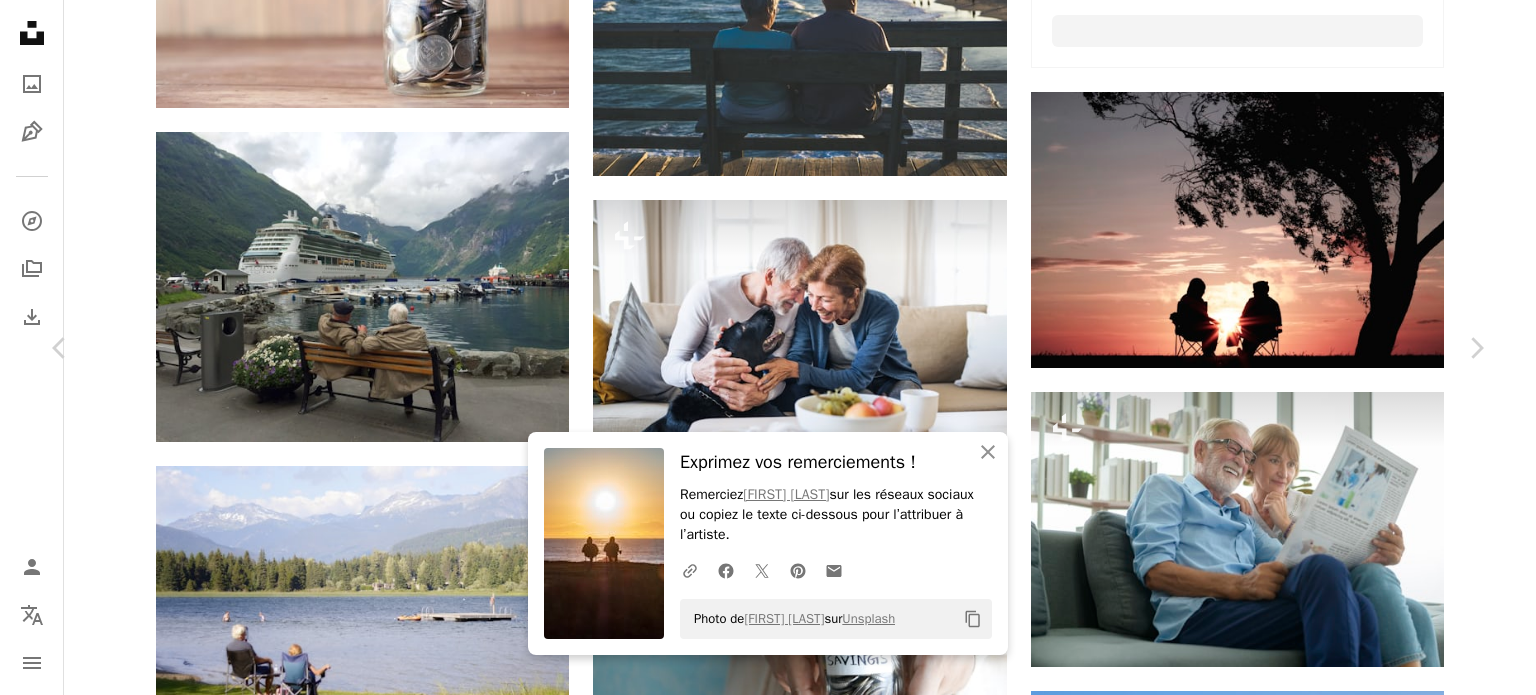 click on "Chevron down" 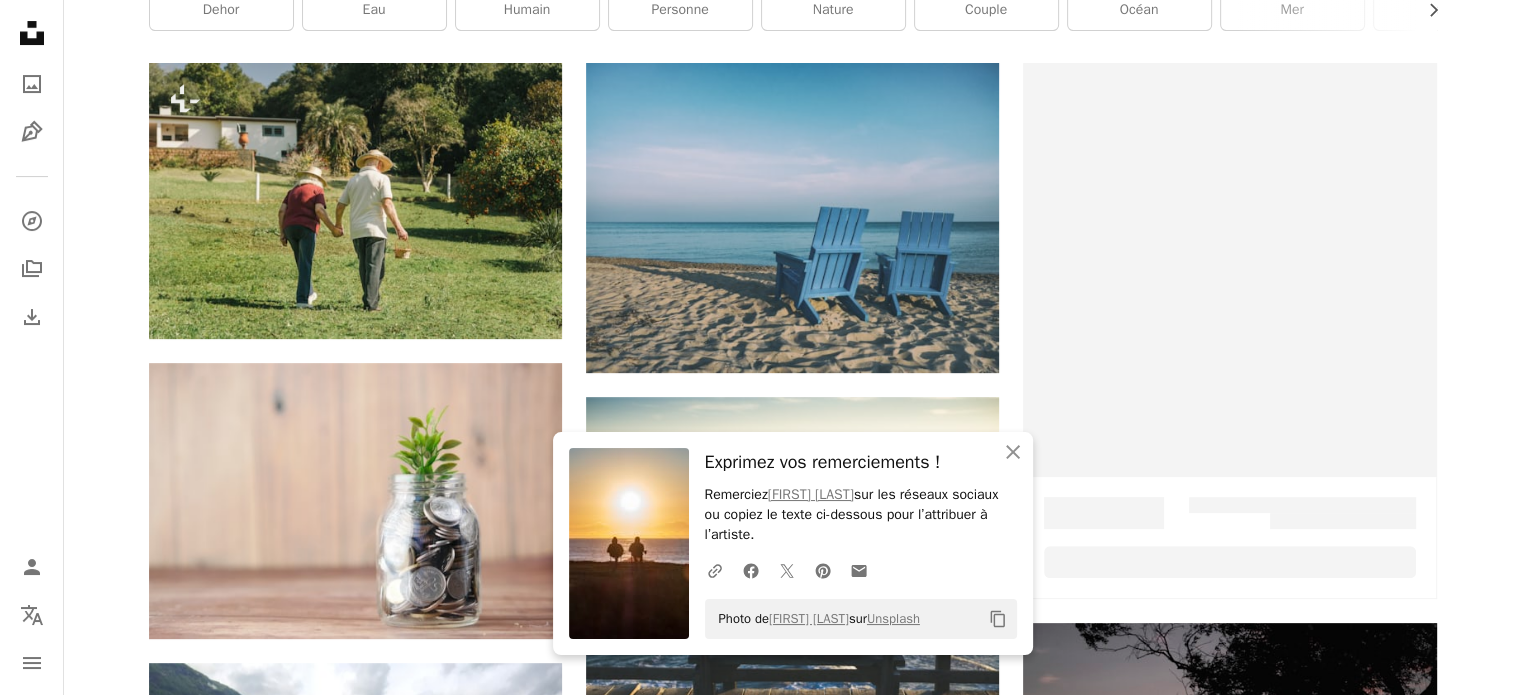 scroll, scrollTop: 435, scrollLeft: 0, axis: vertical 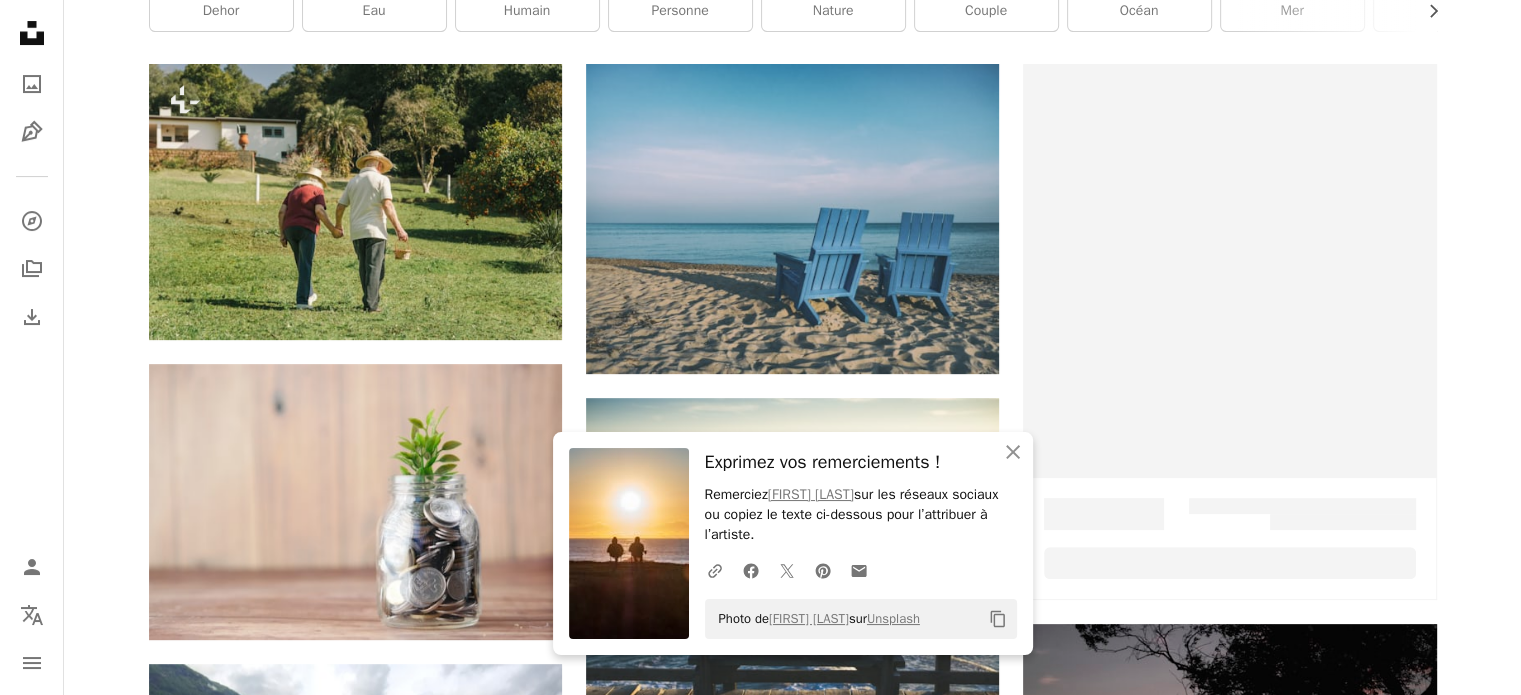 click on "A plus sign" at bounding box center (1397, 960) 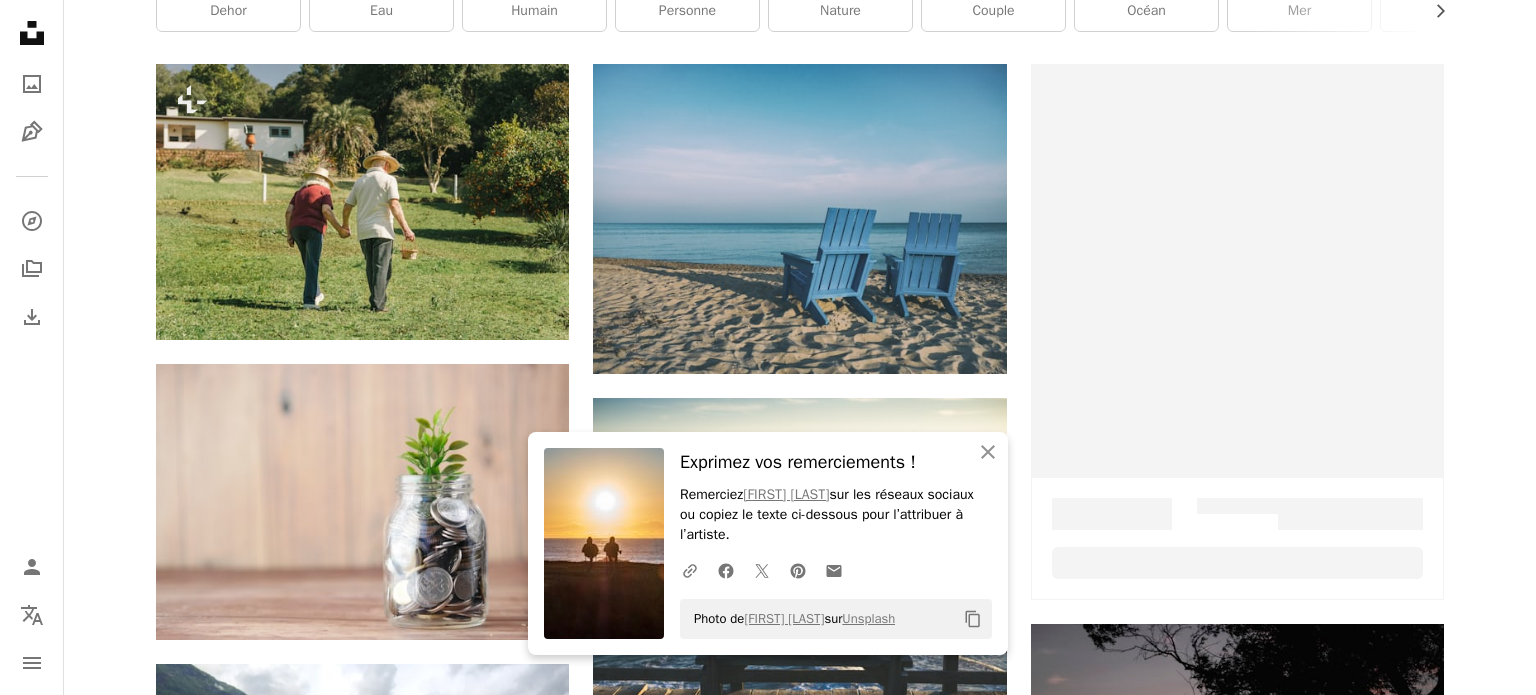 type on "********" 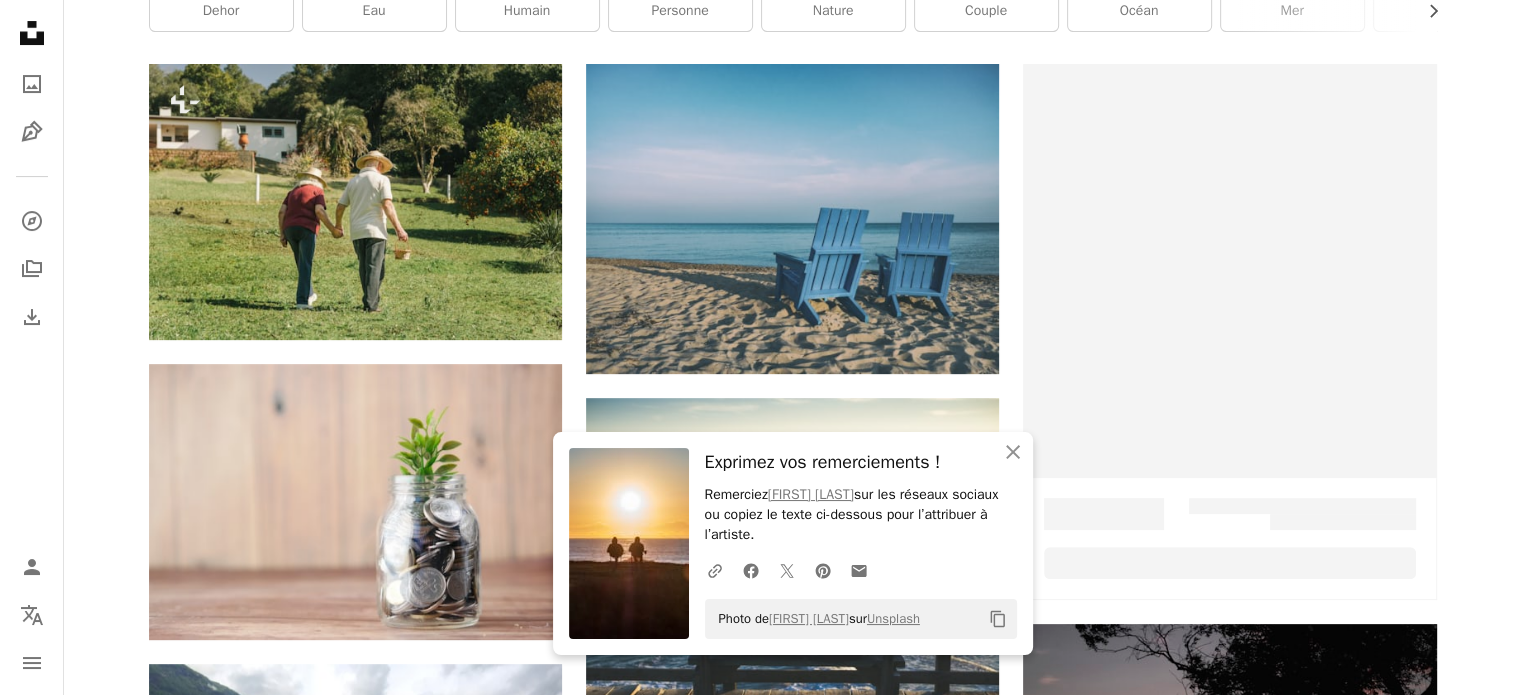 click at bounding box center (1229, 1061) 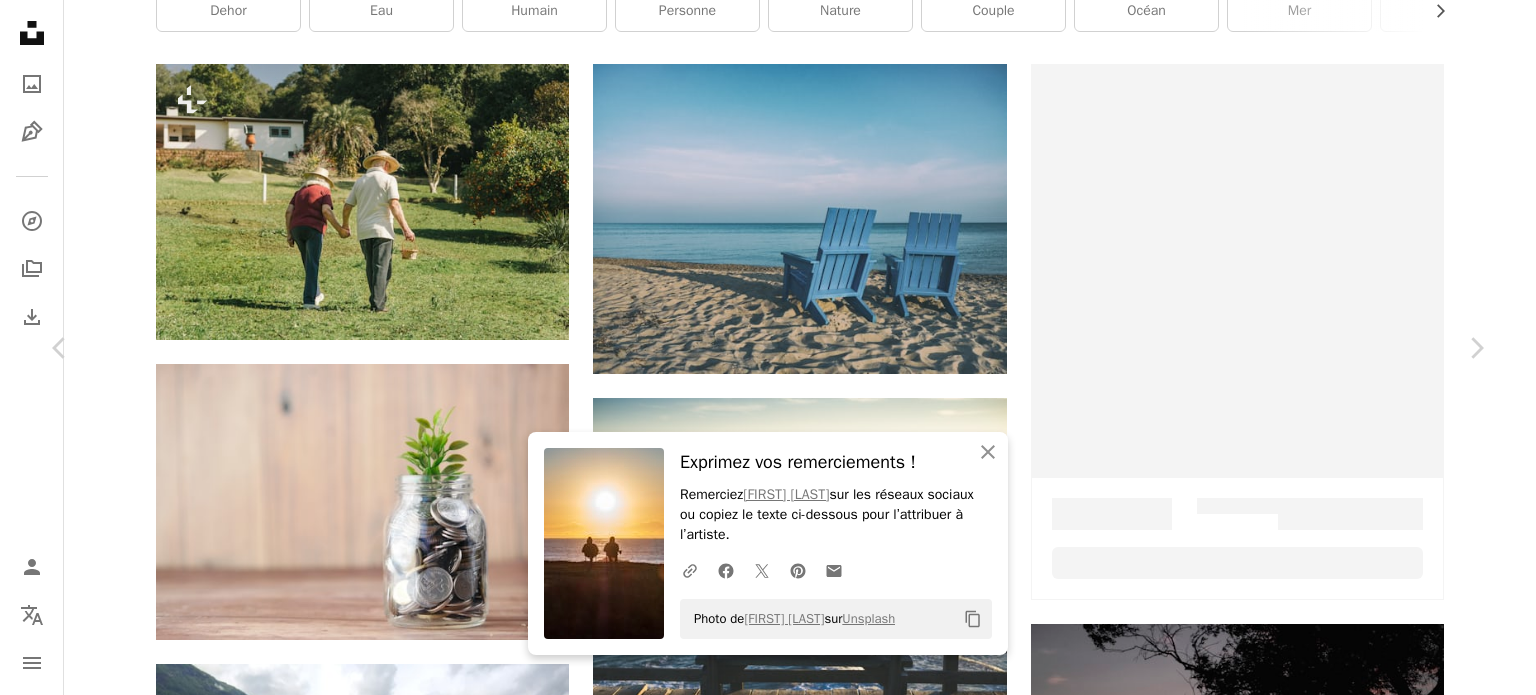 click on "A lock Télécharger" at bounding box center (1319, 4005) 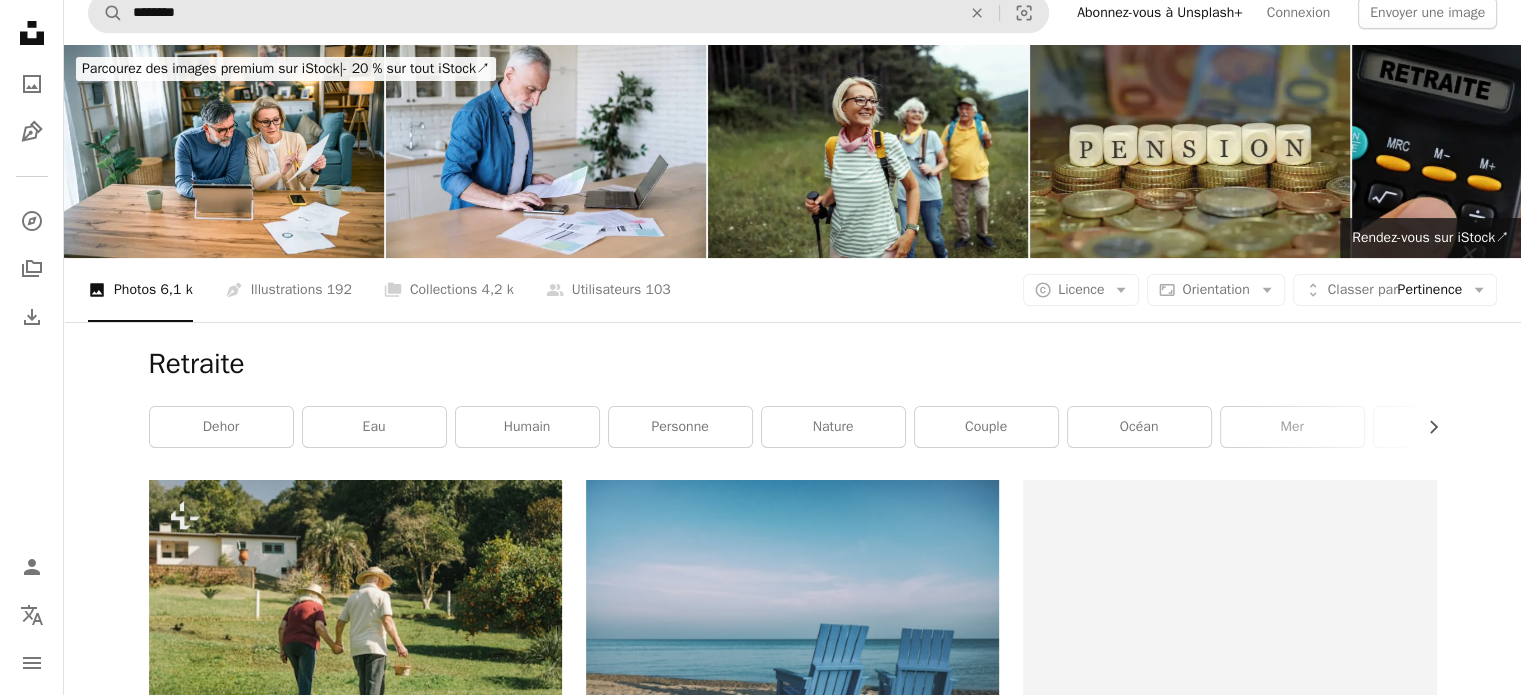 scroll, scrollTop: 0, scrollLeft: 0, axis: both 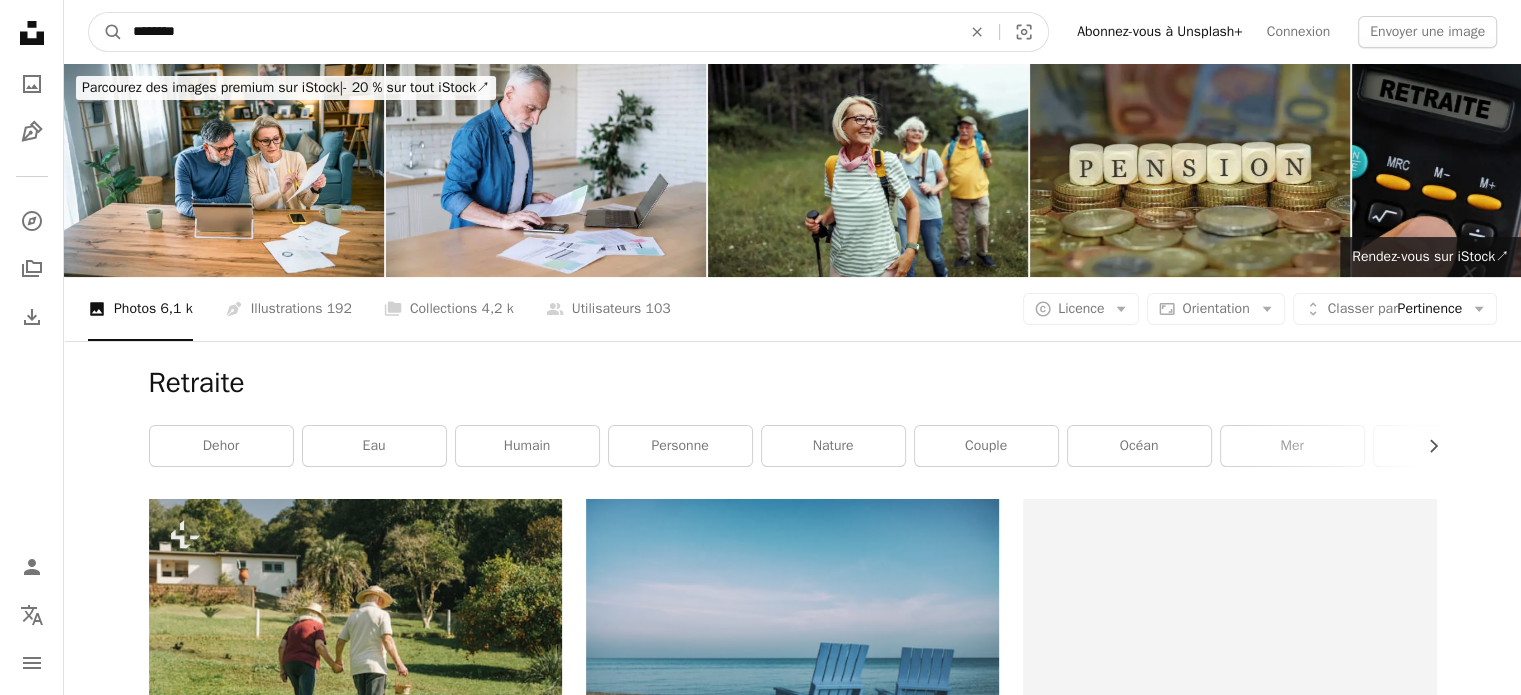 drag, startPoint x: 233, startPoint y: 38, endPoint x: 166, endPoint y: 43, distance: 67.18631 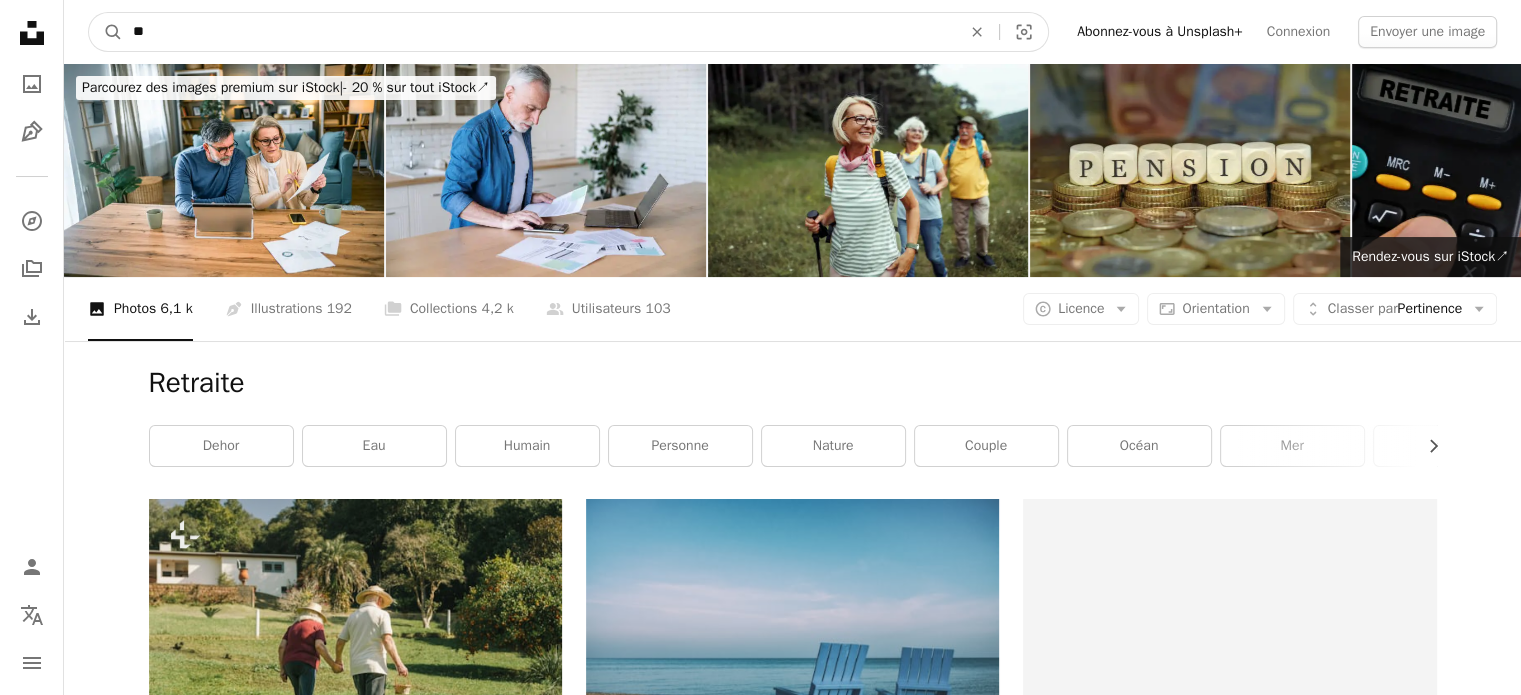 type on "*" 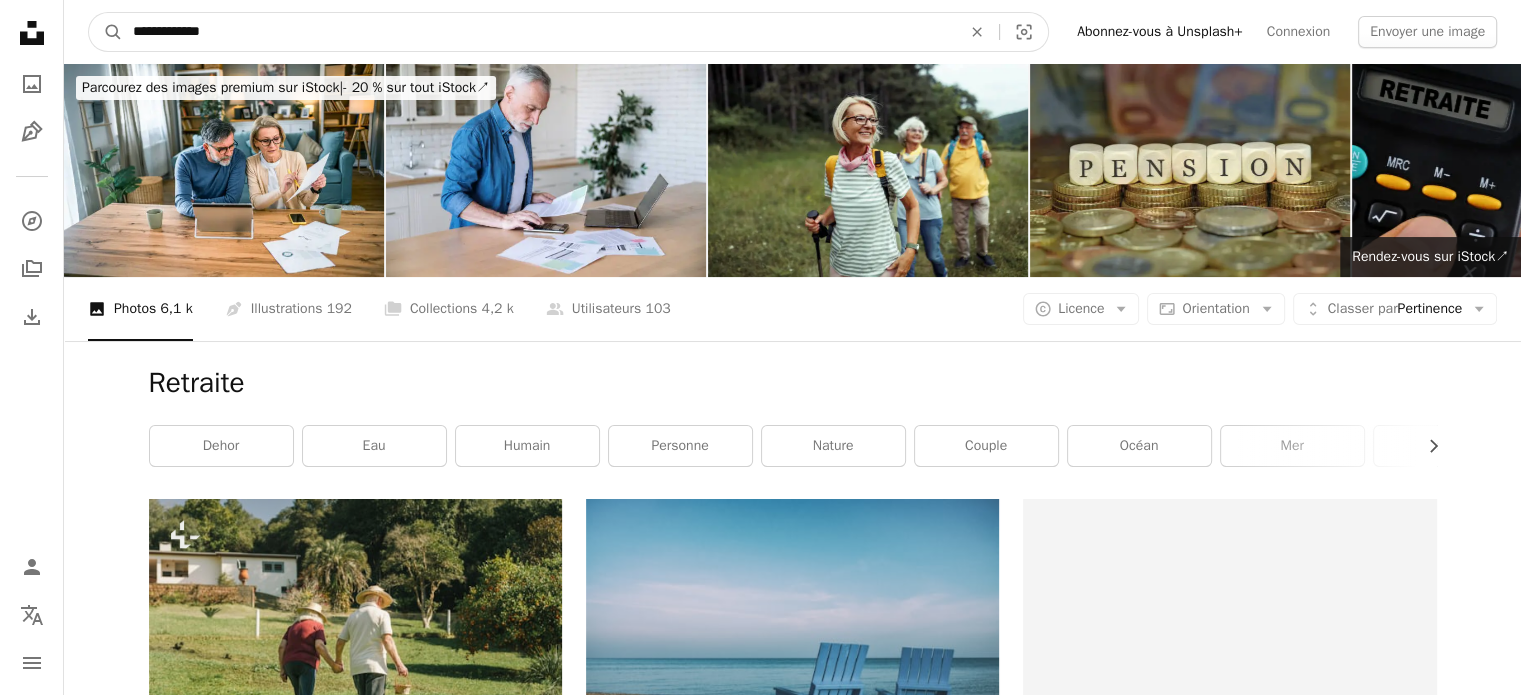type on "**********" 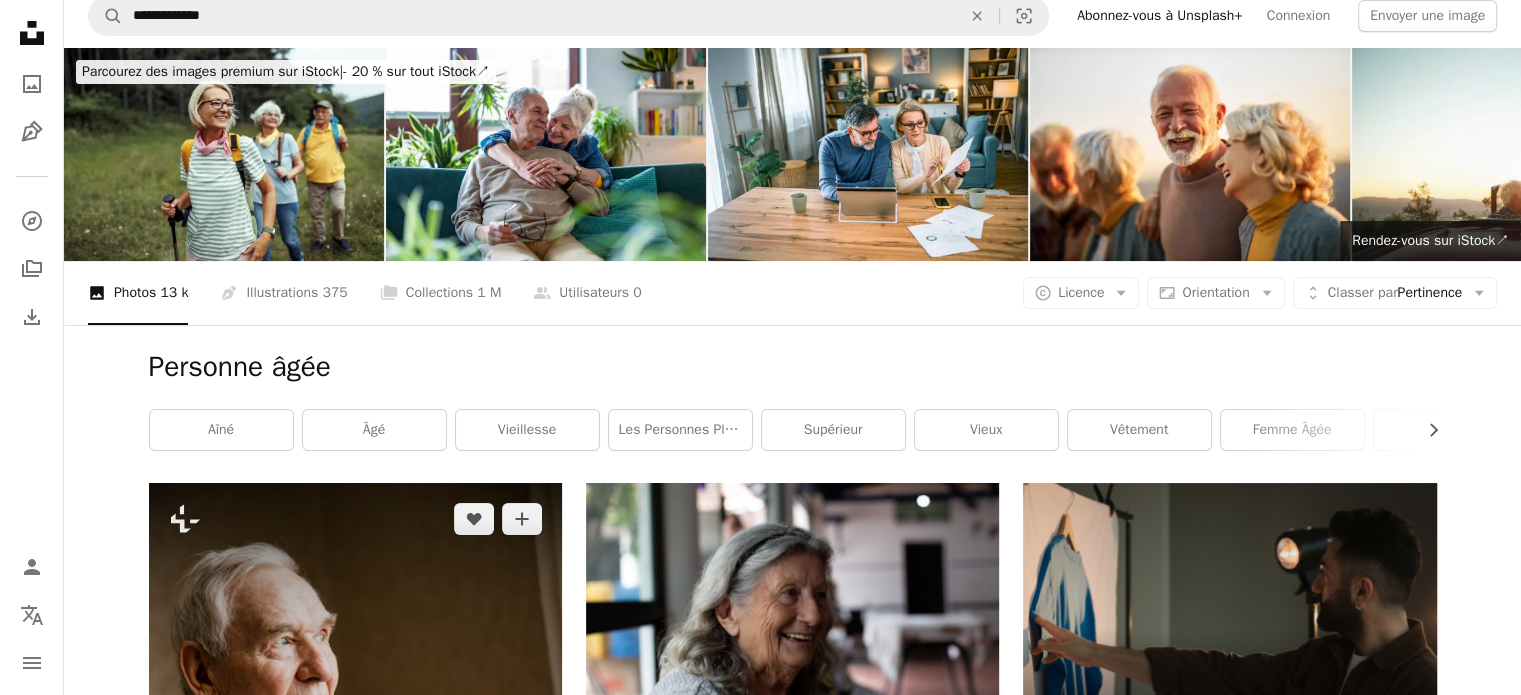 scroll, scrollTop: 0, scrollLeft: 0, axis: both 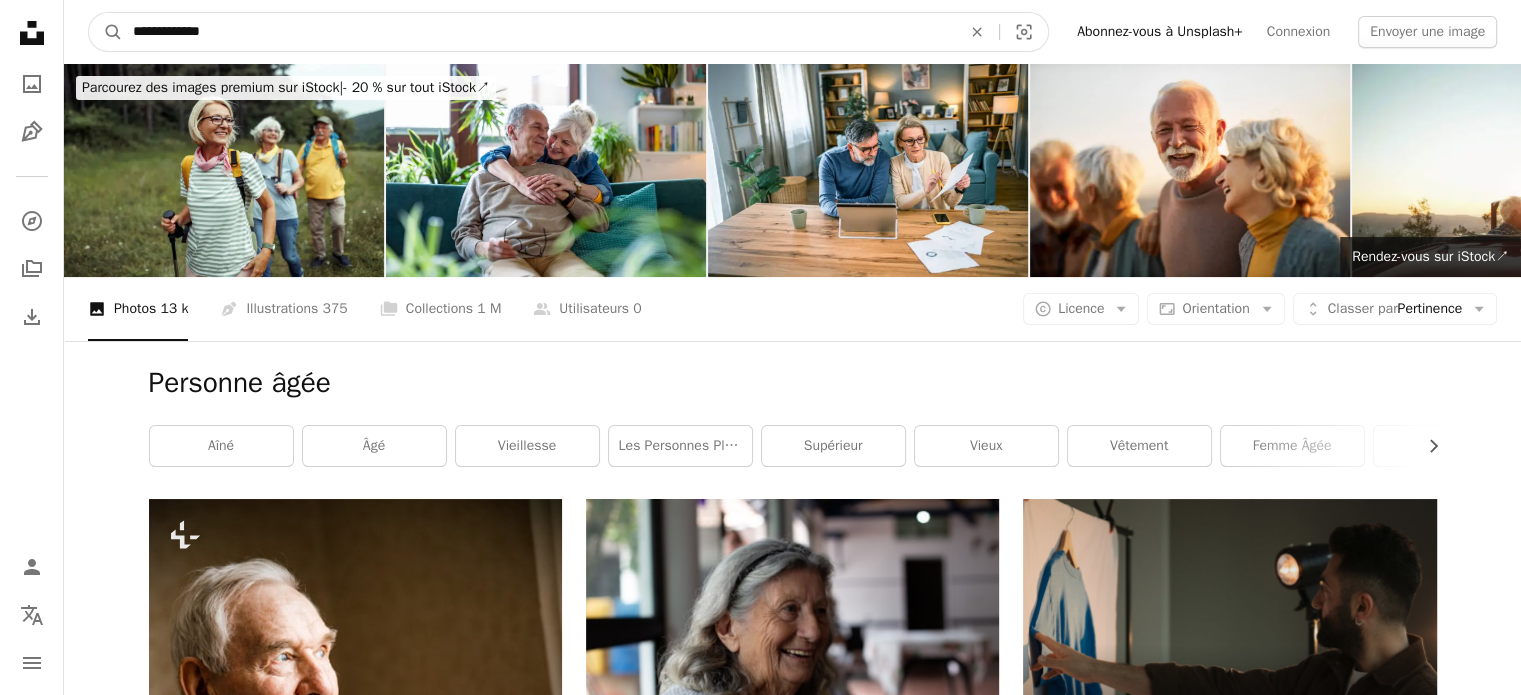 drag, startPoint x: 212, startPoint y: 41, endPoint x: 138, endPoint y: 46, distance: 74.168724 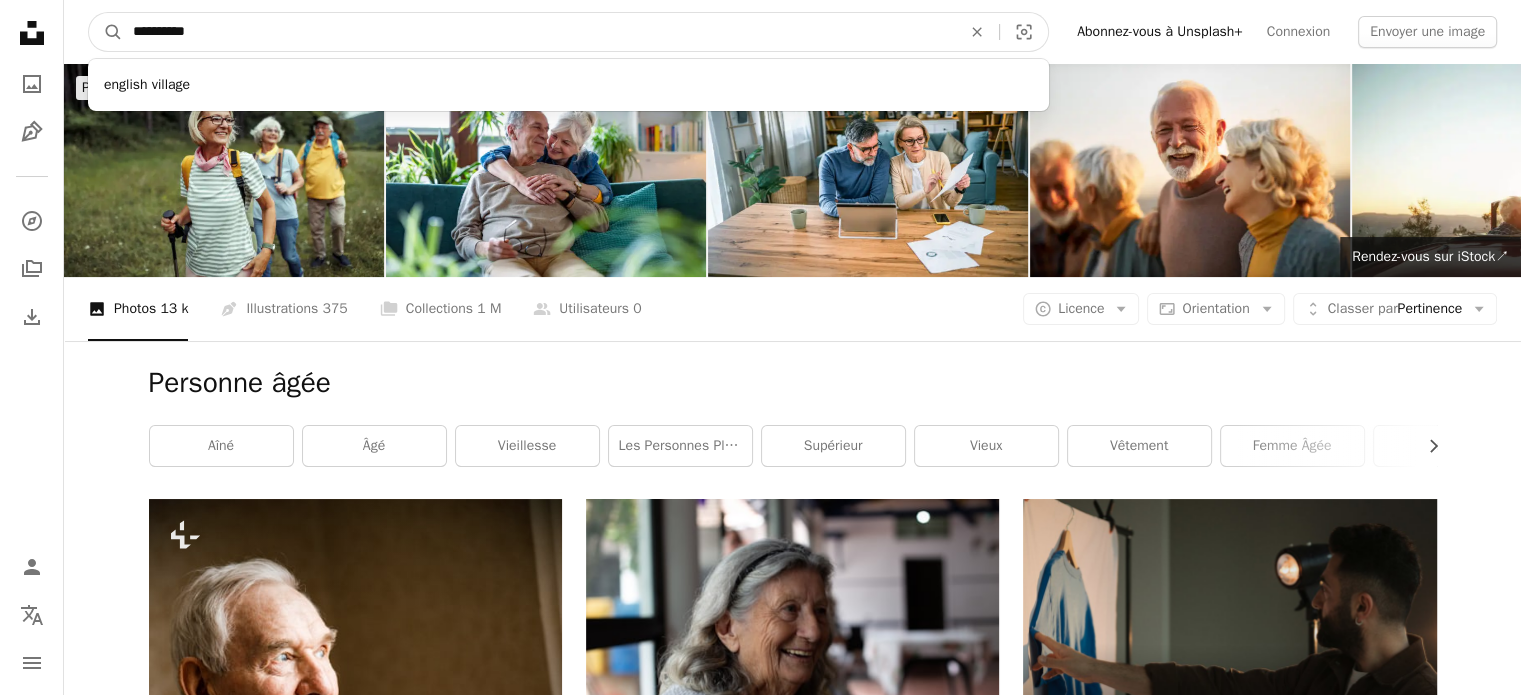 type on "**********" 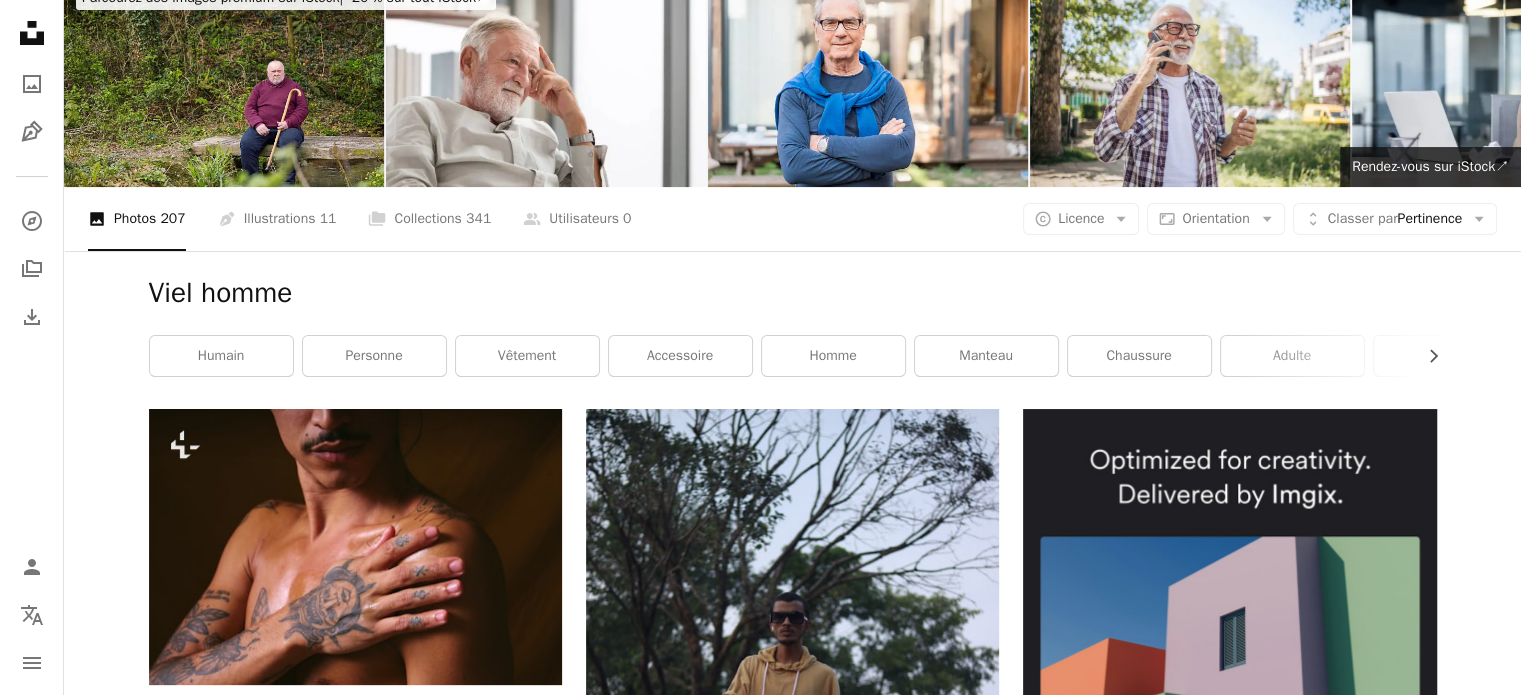 scroll, scrollTop: 0, scrollLeft: 0, axis: both 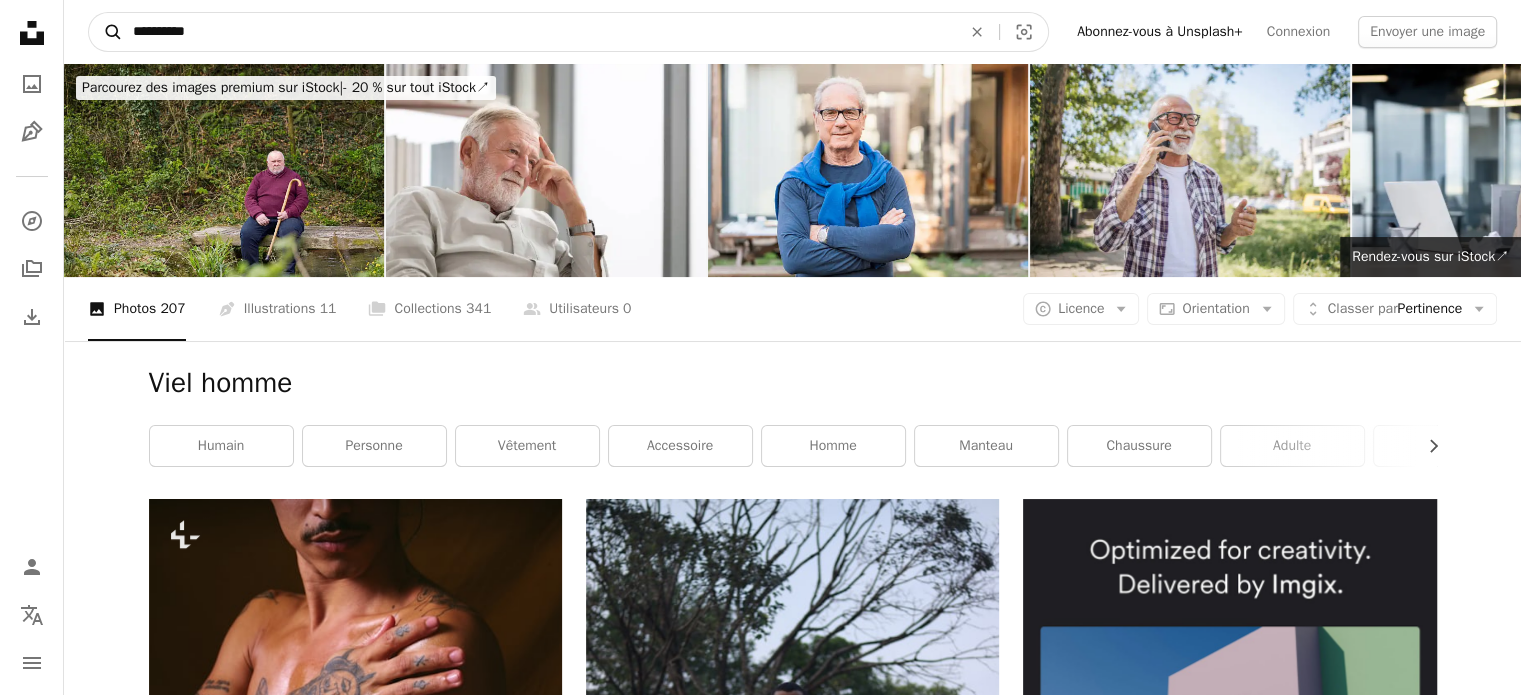 drag, startPoint x: 244, startPoint y: 31, endPoint x: 100, endPoint y: 40, distance: 144.28098 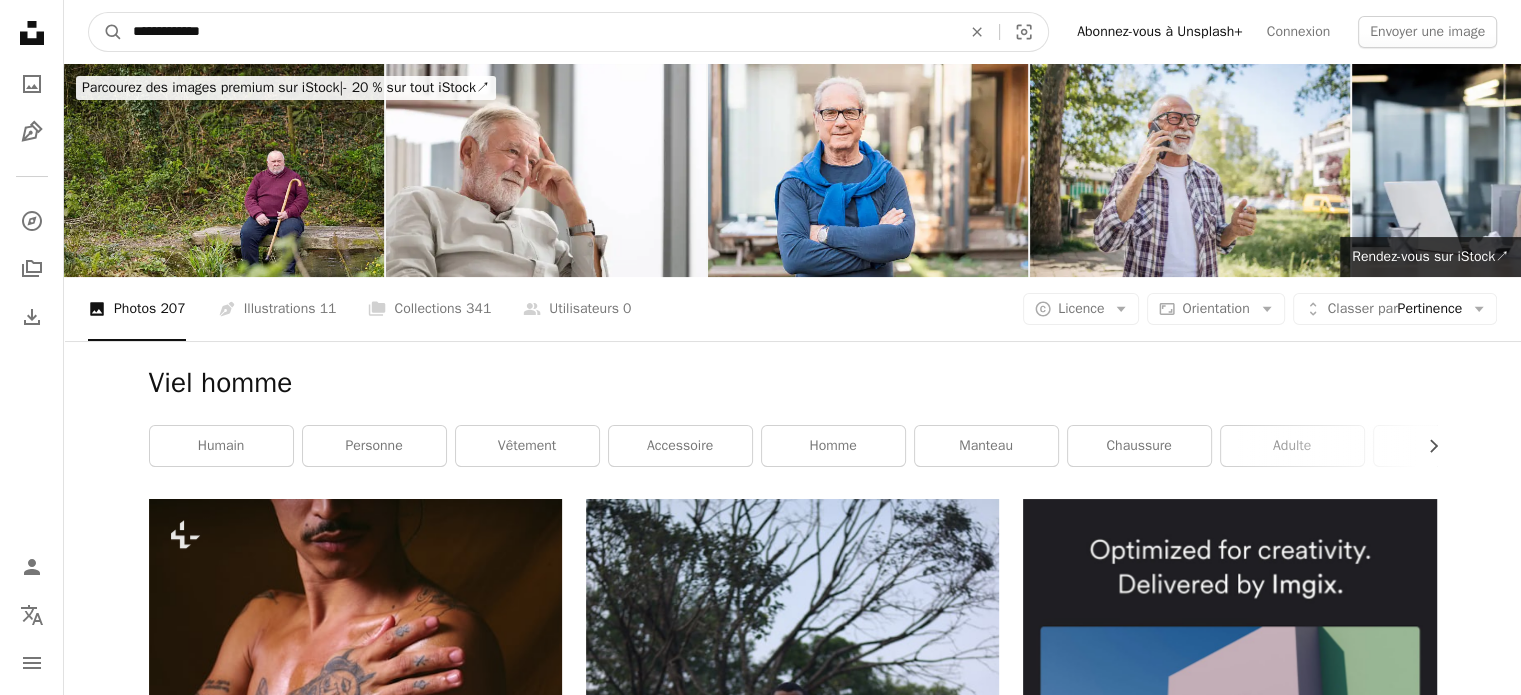 type on "**********" 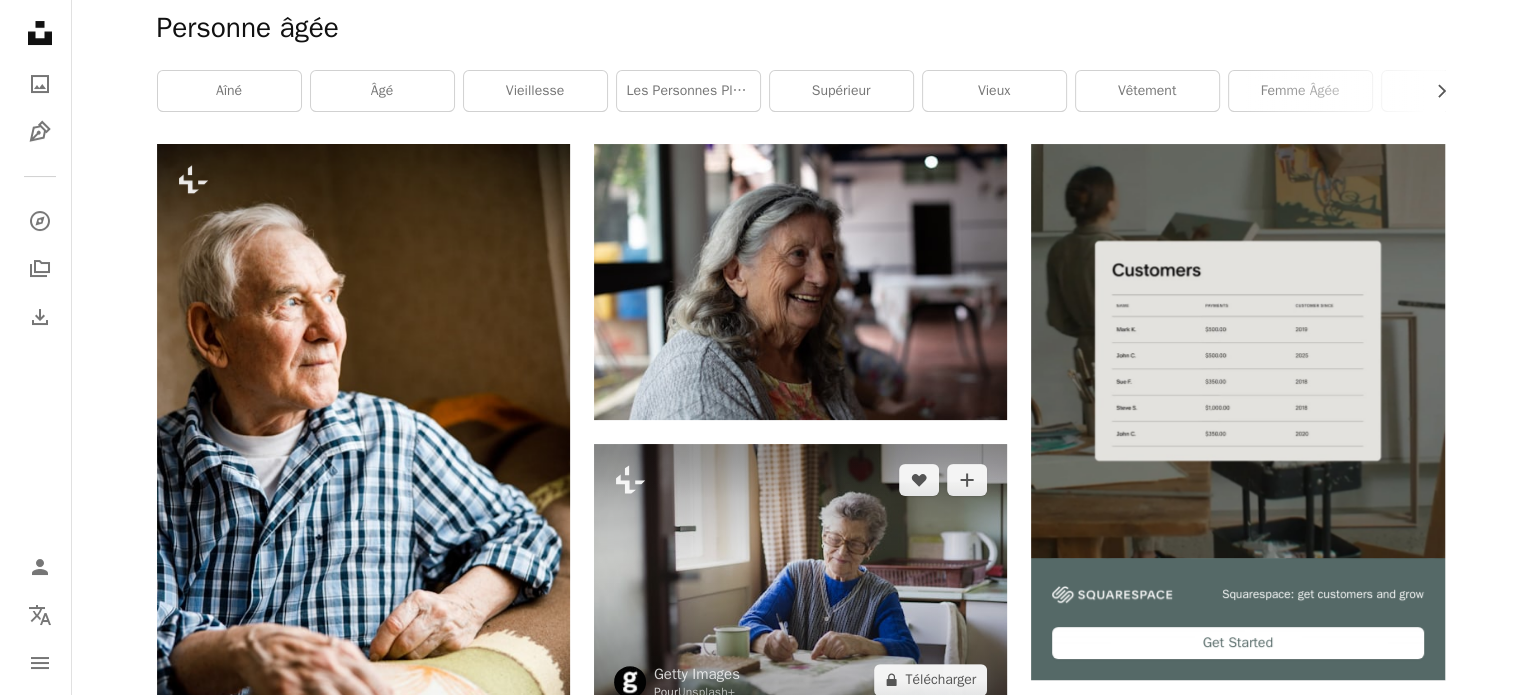 scroll, scrollTop: 356, scrollLeft: 0, axis: vertical 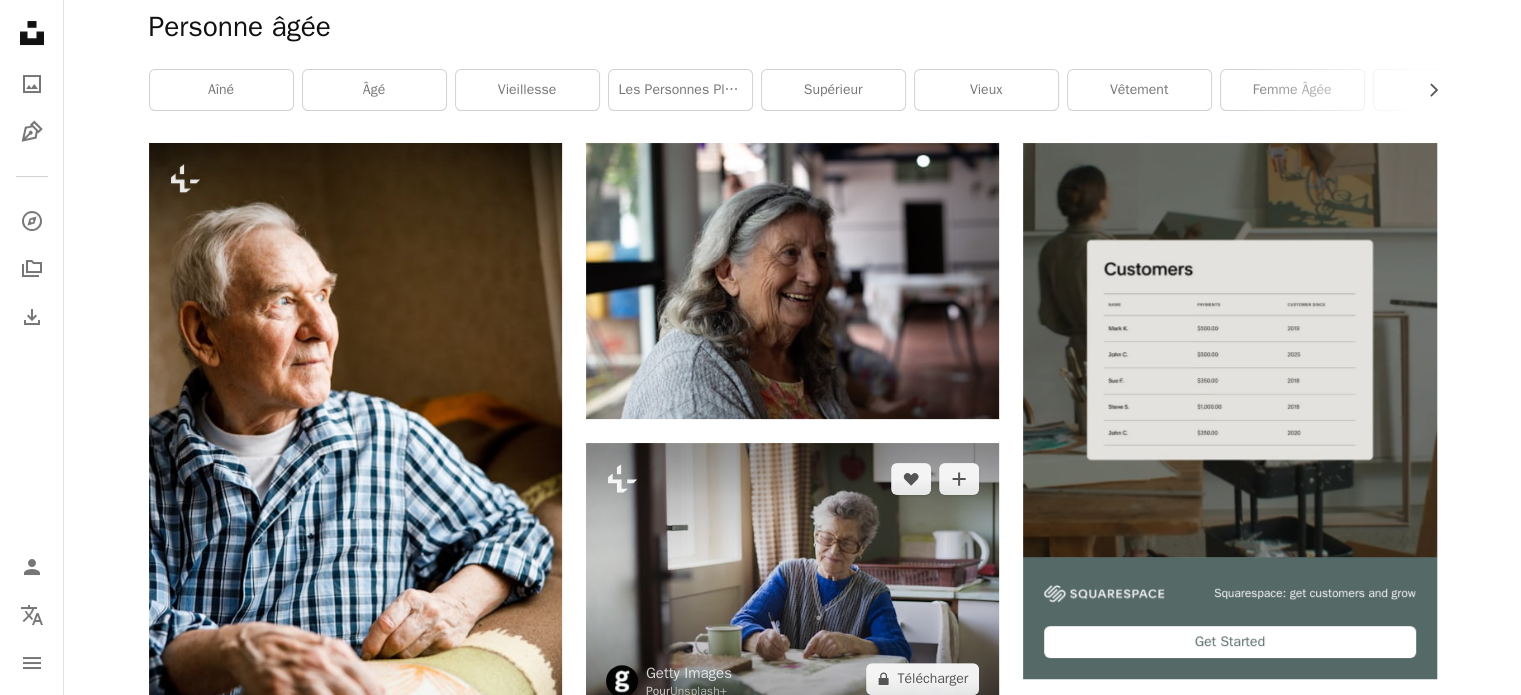 click at bounding box center [792, 579] 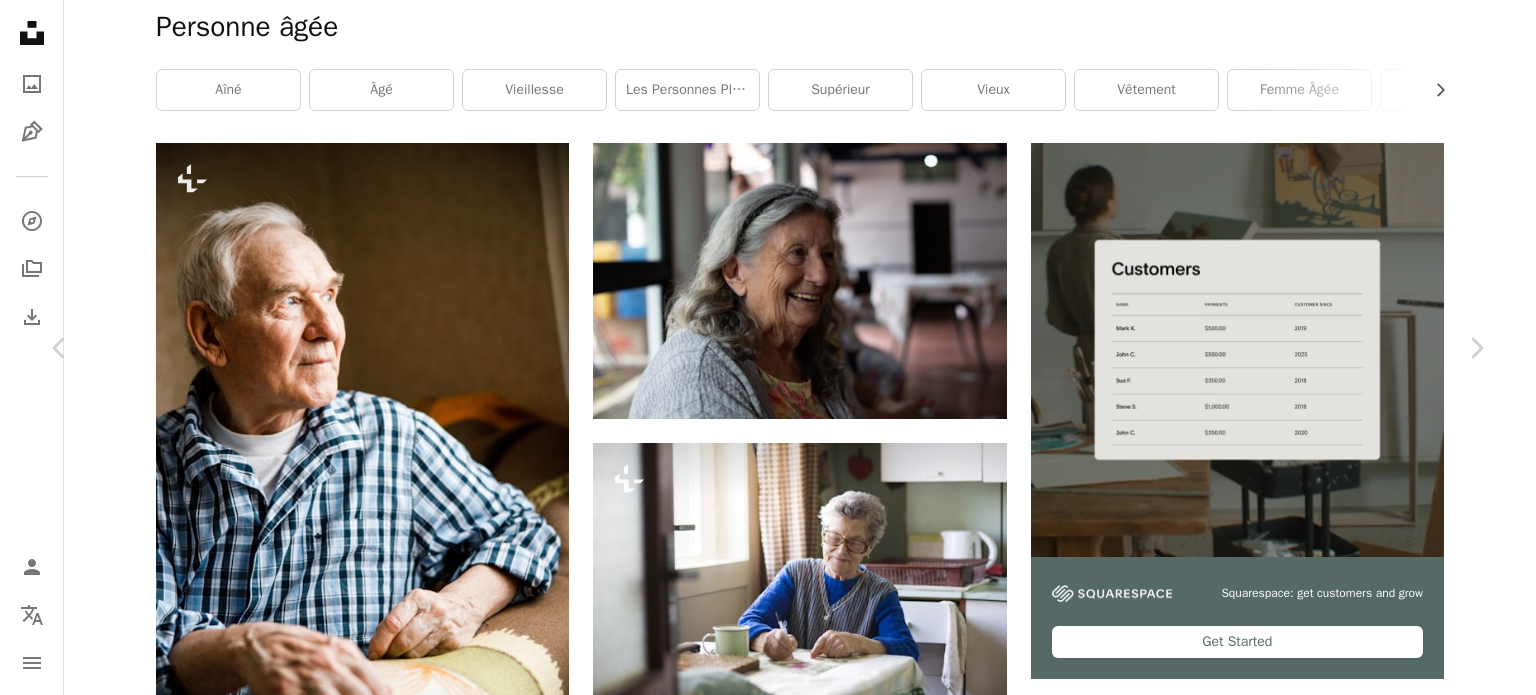 click at bounding box center [760, 5105] 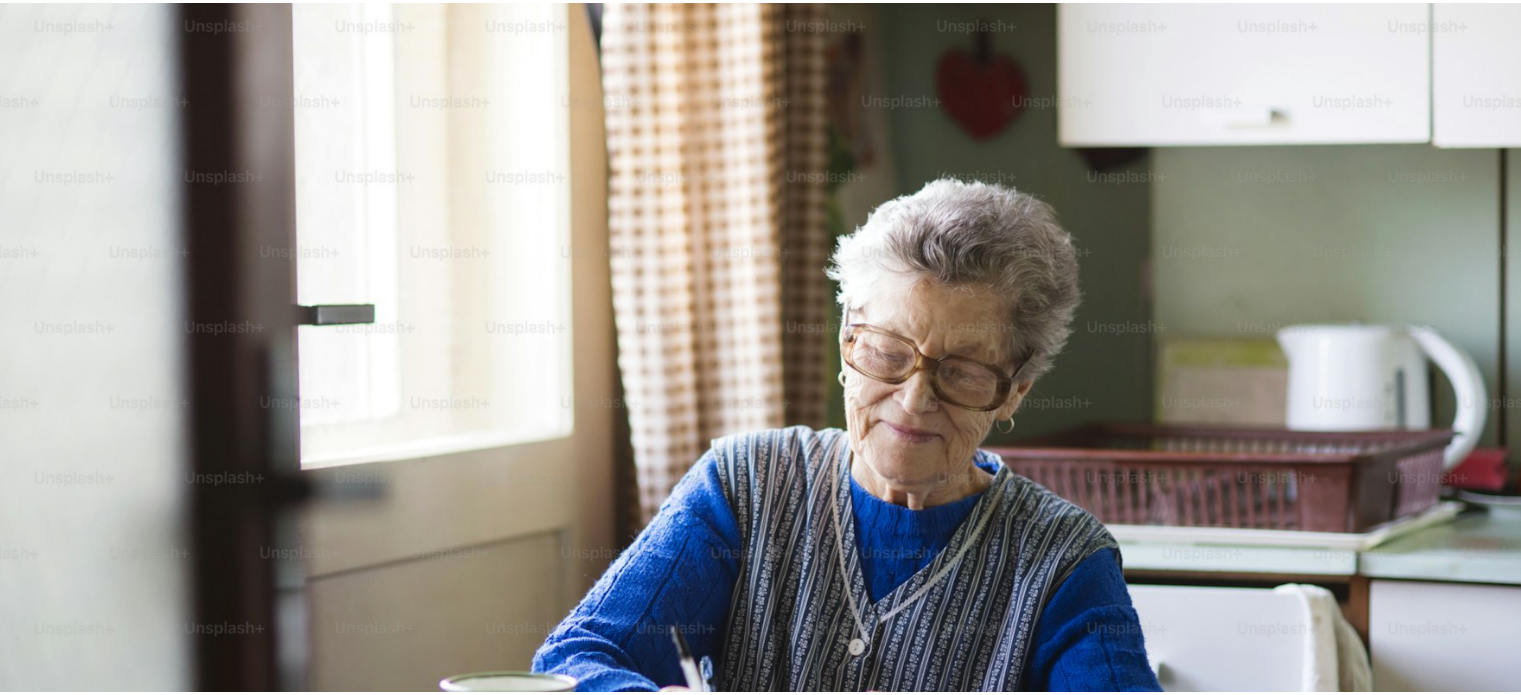 scroll, scrollTop: 148, scrollLeft: 0, axis: vertical 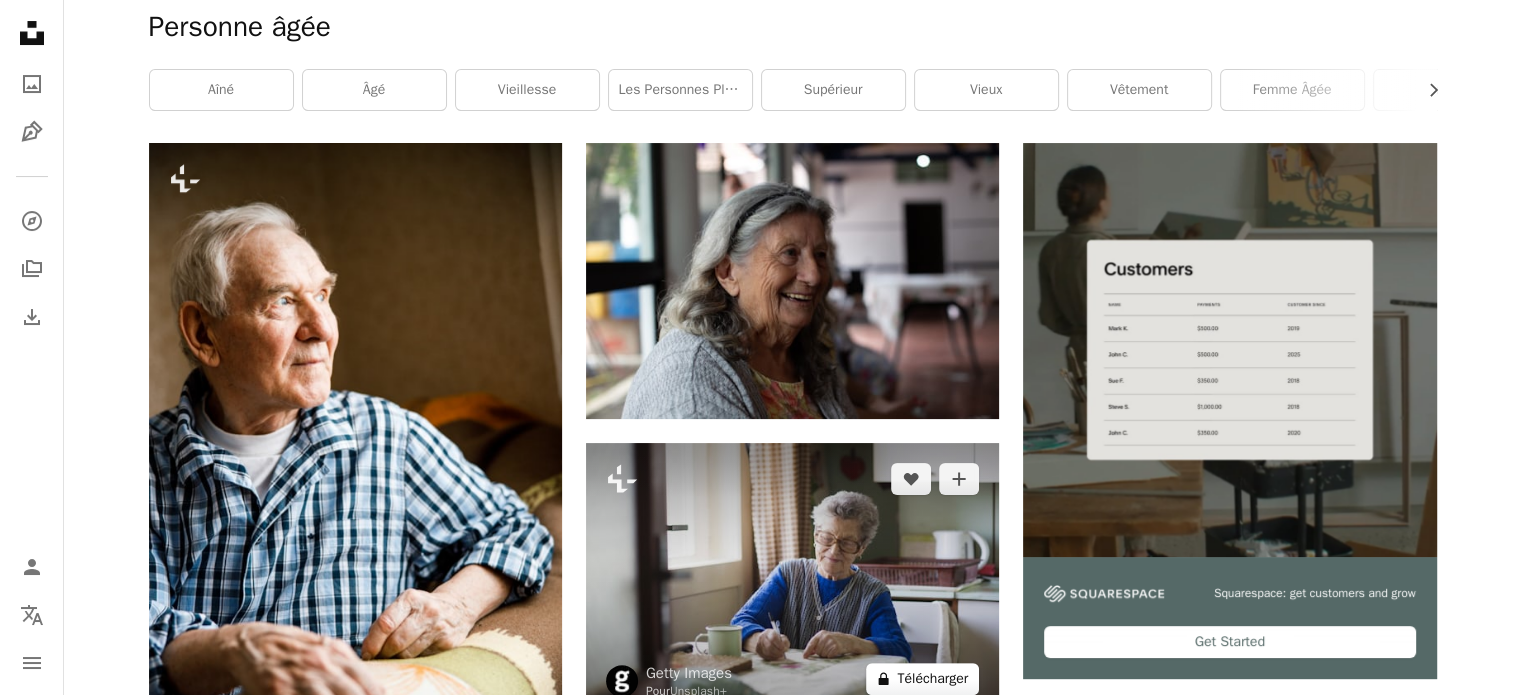 click on "A lock Télécharger" at bounding box center [922, 679] 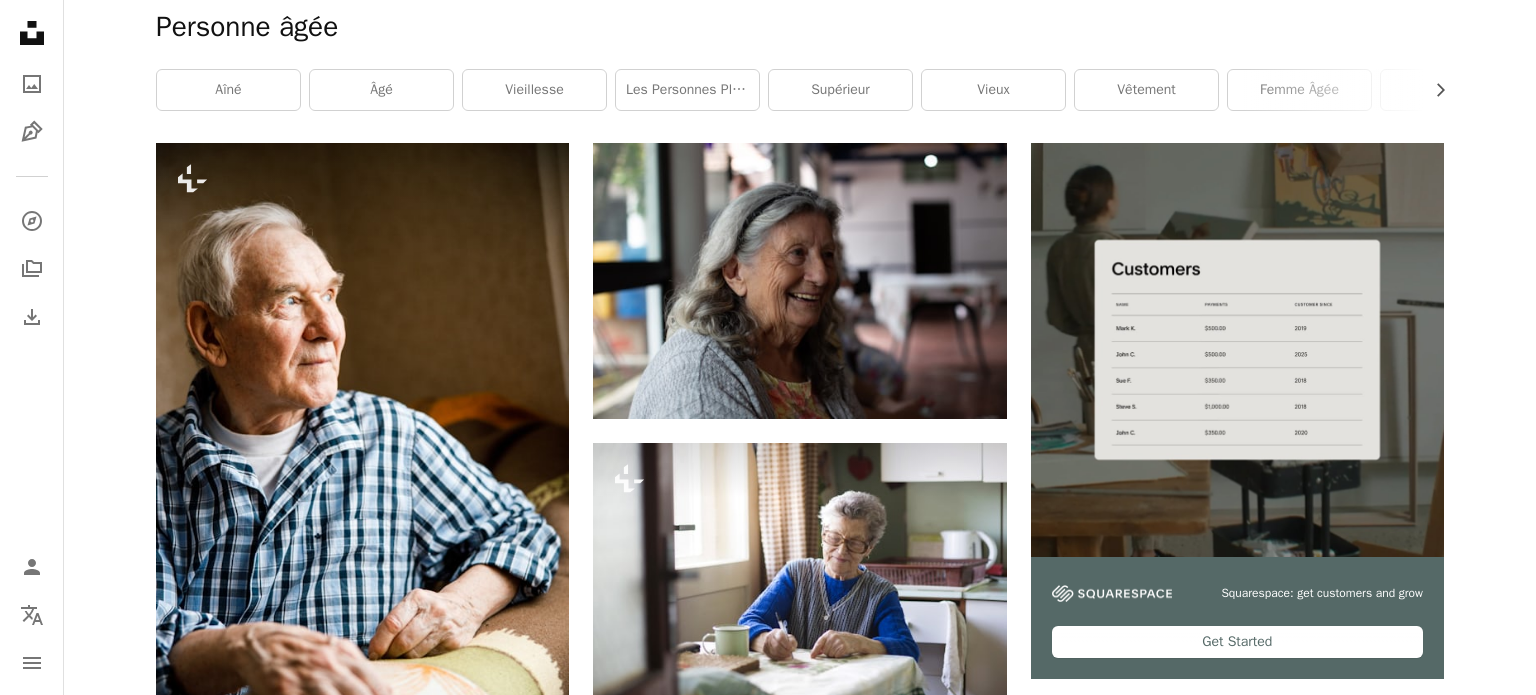 click on "An X shape Premium, images prêtes à l’emploi. Profitez d’un accès illimité. A plus sign Contenu ajouté chaque mois réservé aux membres A plus sign Téléchargements libres de droits illimités A plus sign Illustrations  Nouveau A plus sign Protections juridiques renforcées annuel 62 %  de réduction mensuel 16 €   6 € EUR par mois * Abonnez-vous à  Unsplash+ * Facturé à l’avance en cas de paiement annuel  72 € Plus les taxes applicables. Renouvellement automatique. Annuler à tout moment." at bounding box center (768, 5074) 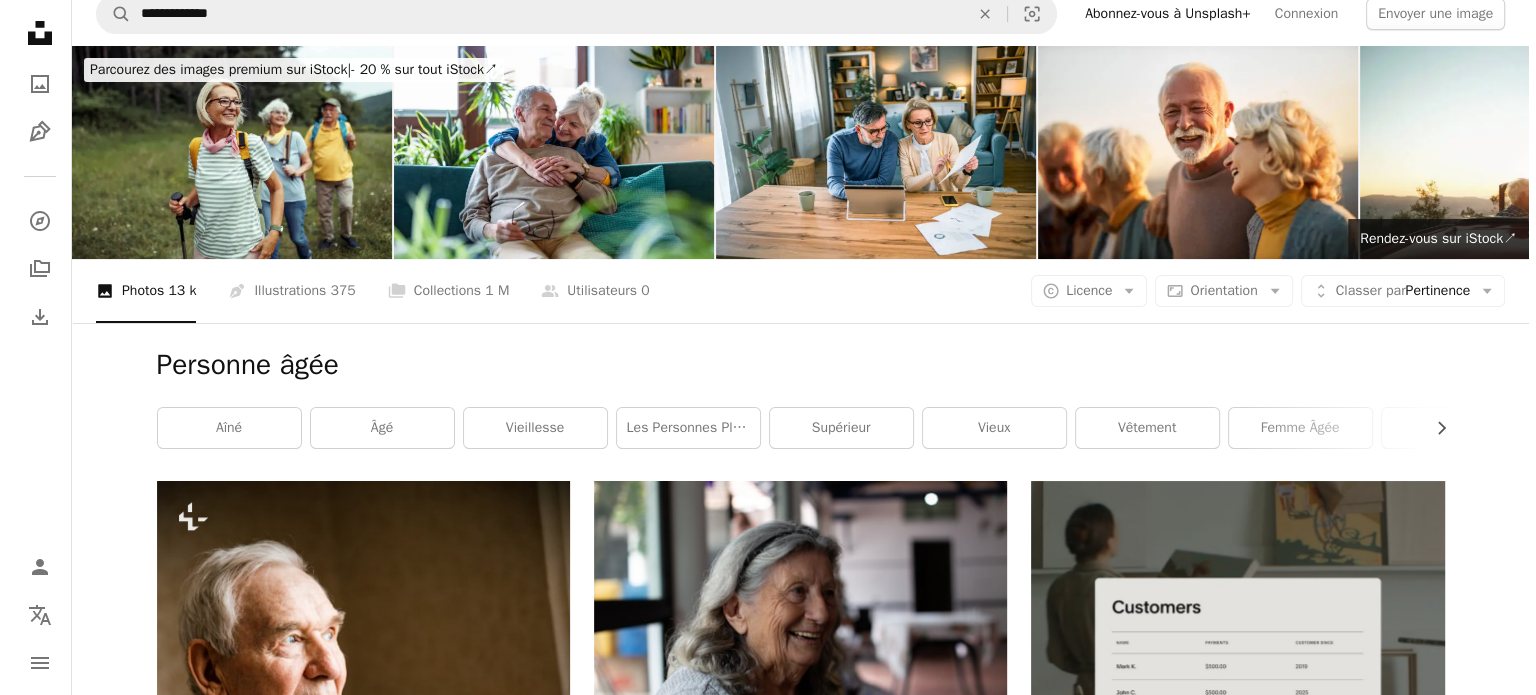 scroll, scrollTop: 0, scrollLeft: 0, axis: both 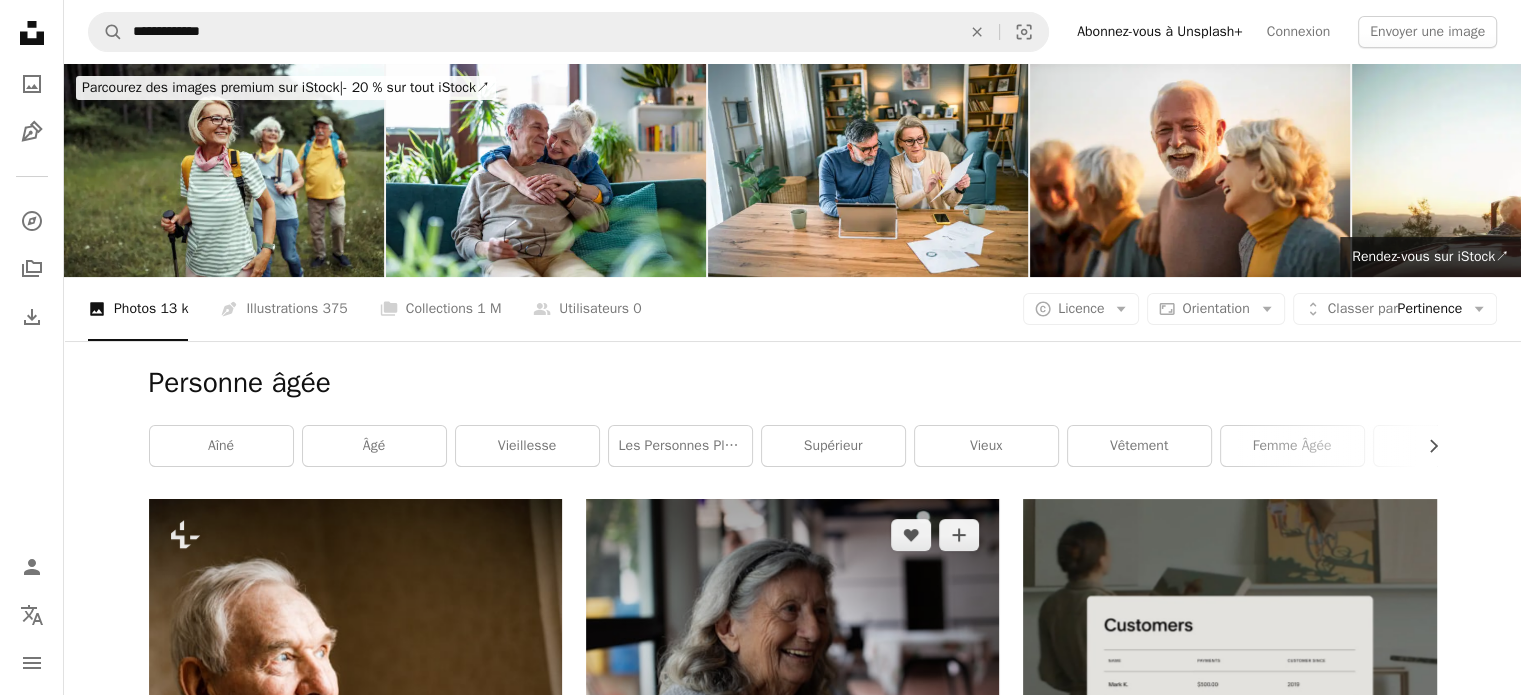 click at bounding box center (792, 636) 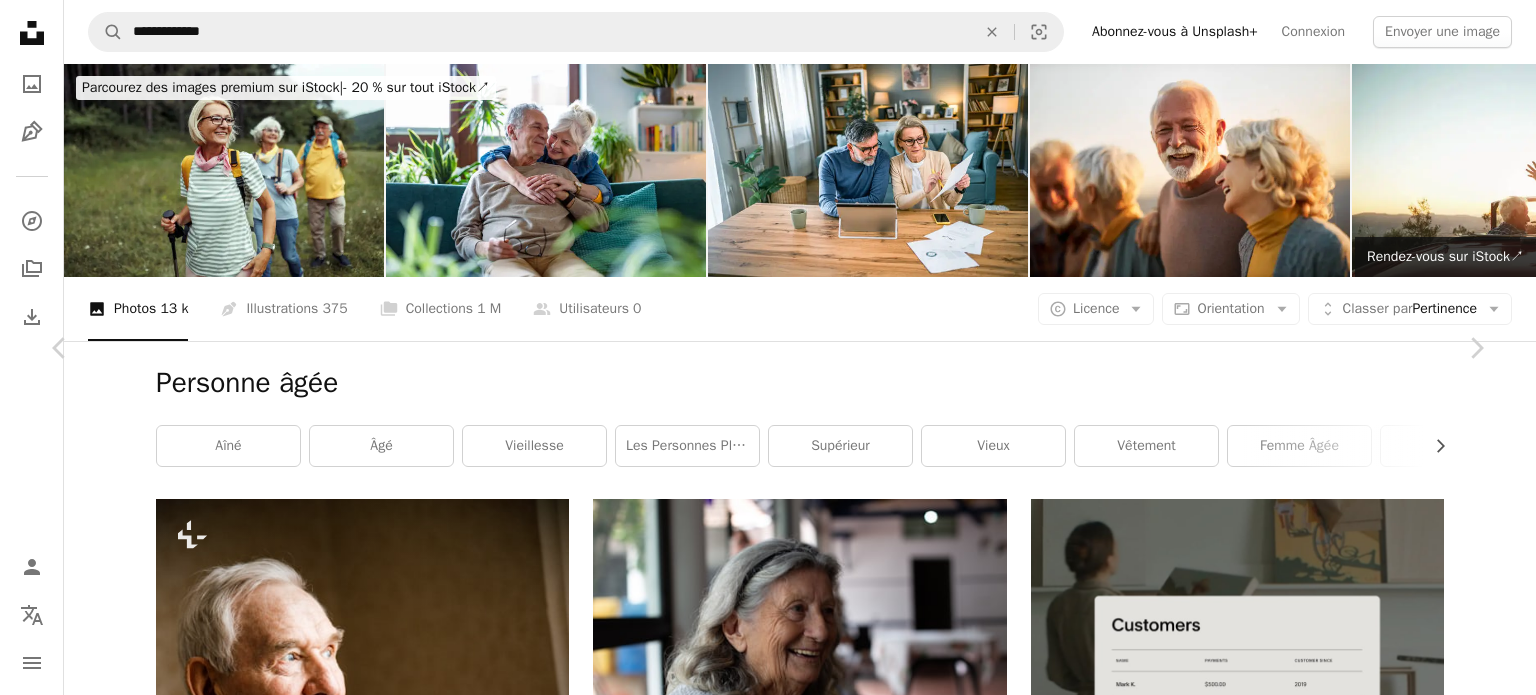 click on "Chevron down" 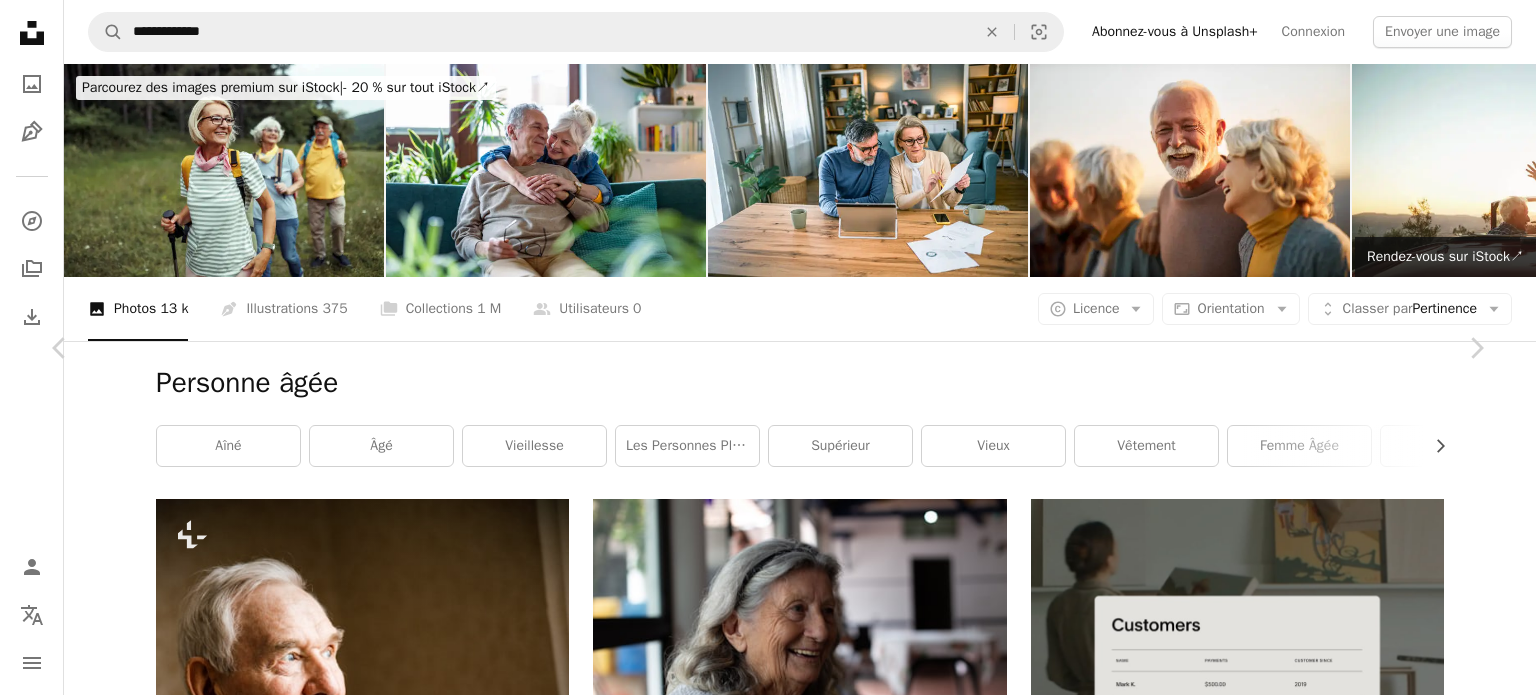 click on "( 1920 x 1280 )" at bounding box center [1271, 5215] 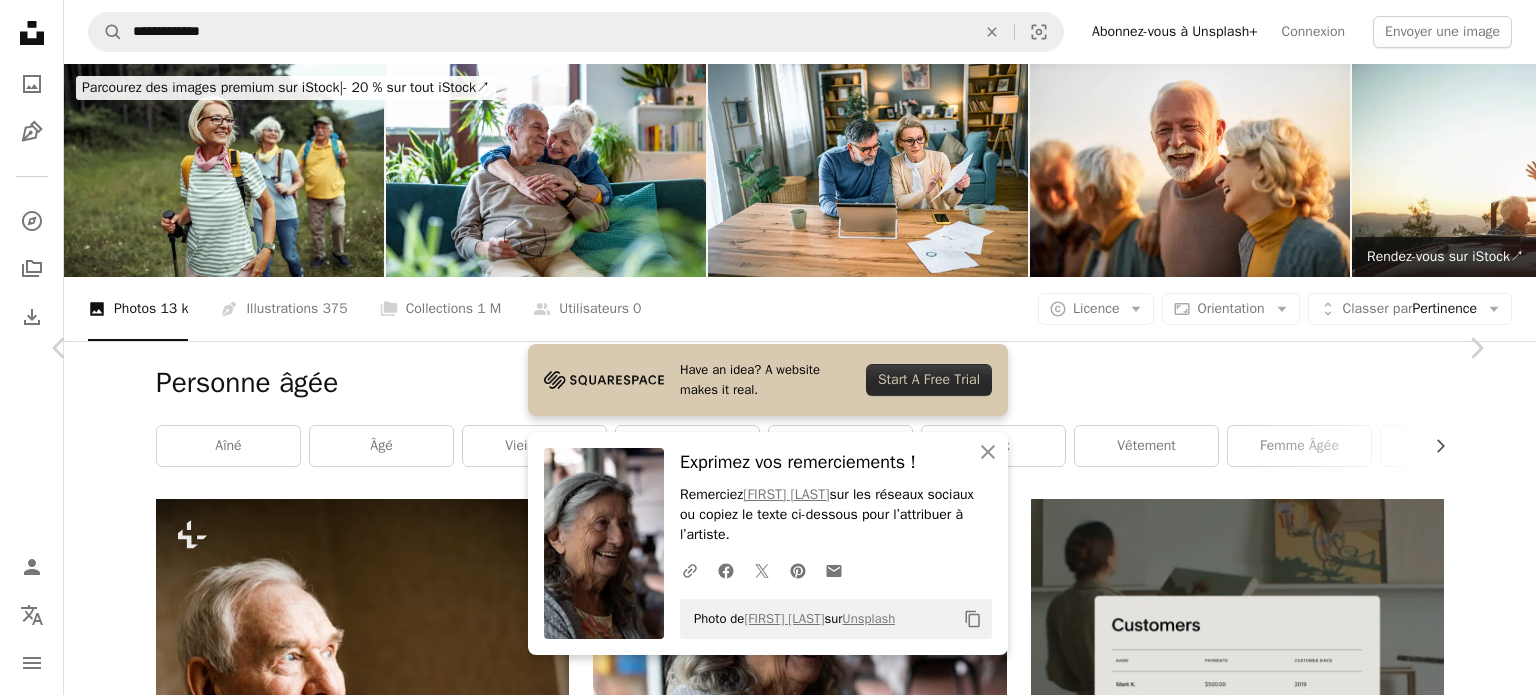 click on "Télécharger gratuitement" at bounding box center [1254, 5130] 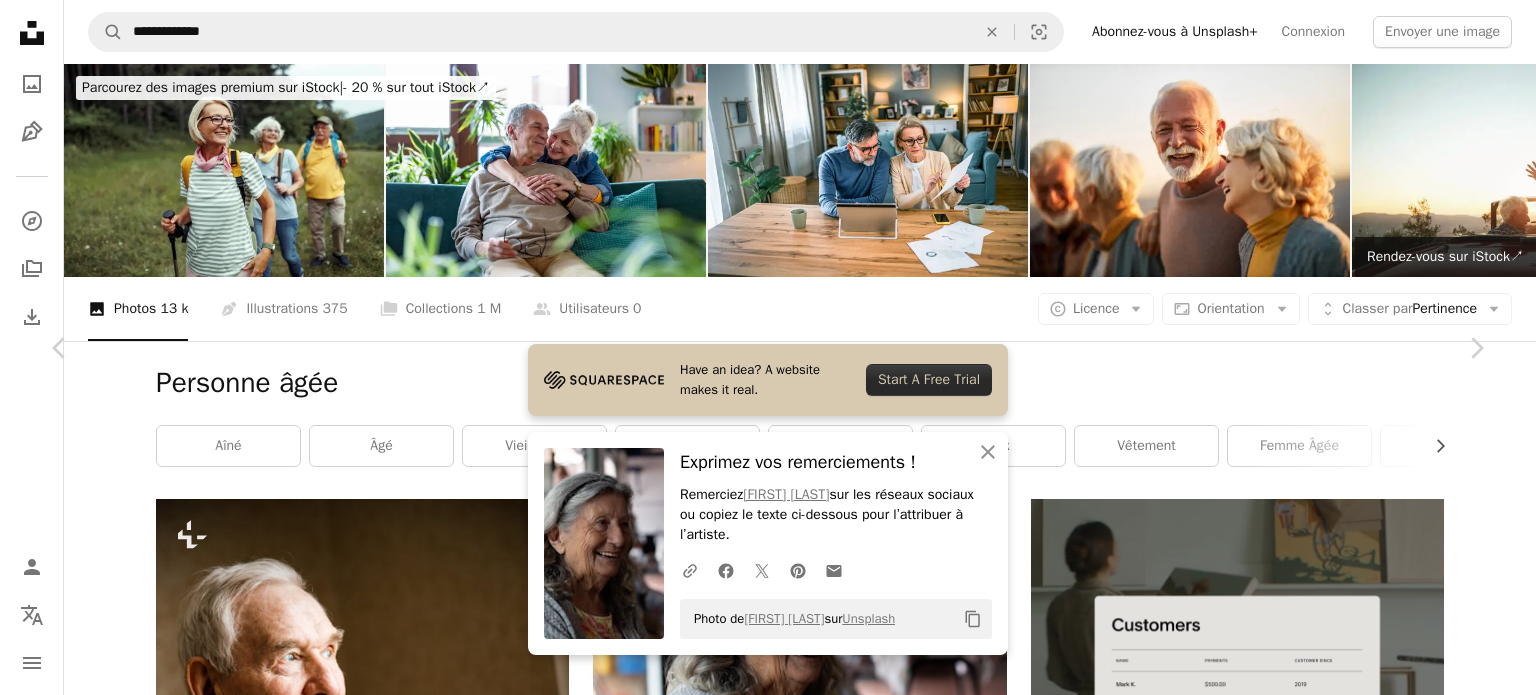 scroll, scrollTop: 0, scrollLeft: 0, axis: both 